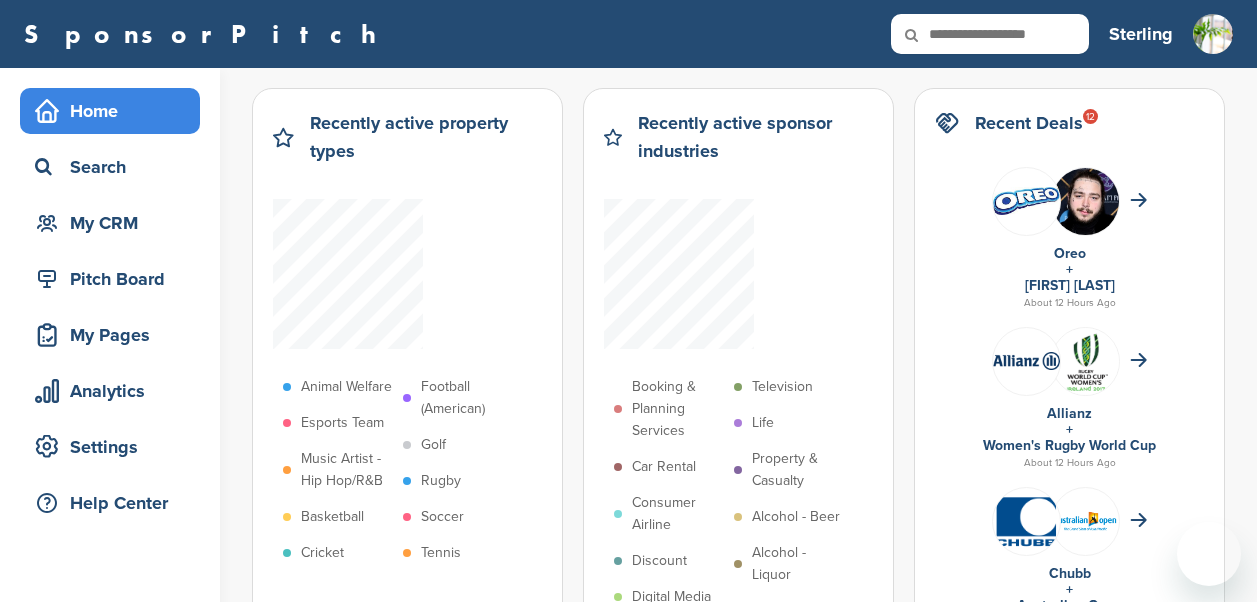 scroll, scrollTop: 0, scrollLeft: 0, axis: both 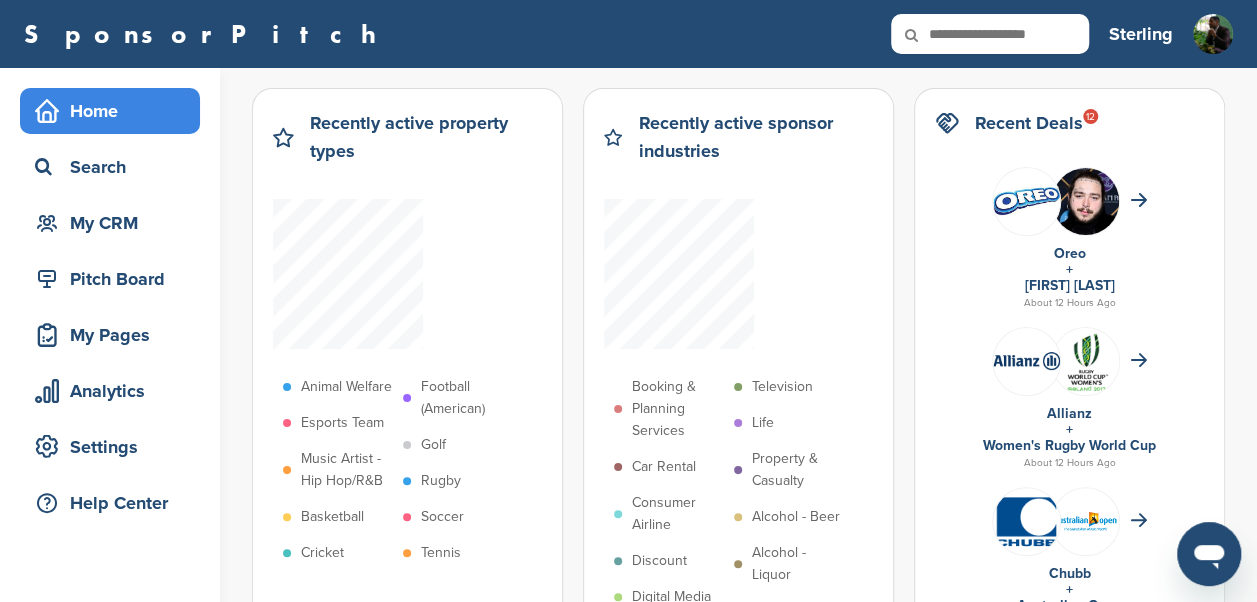 click at bounding box center [990, 34] 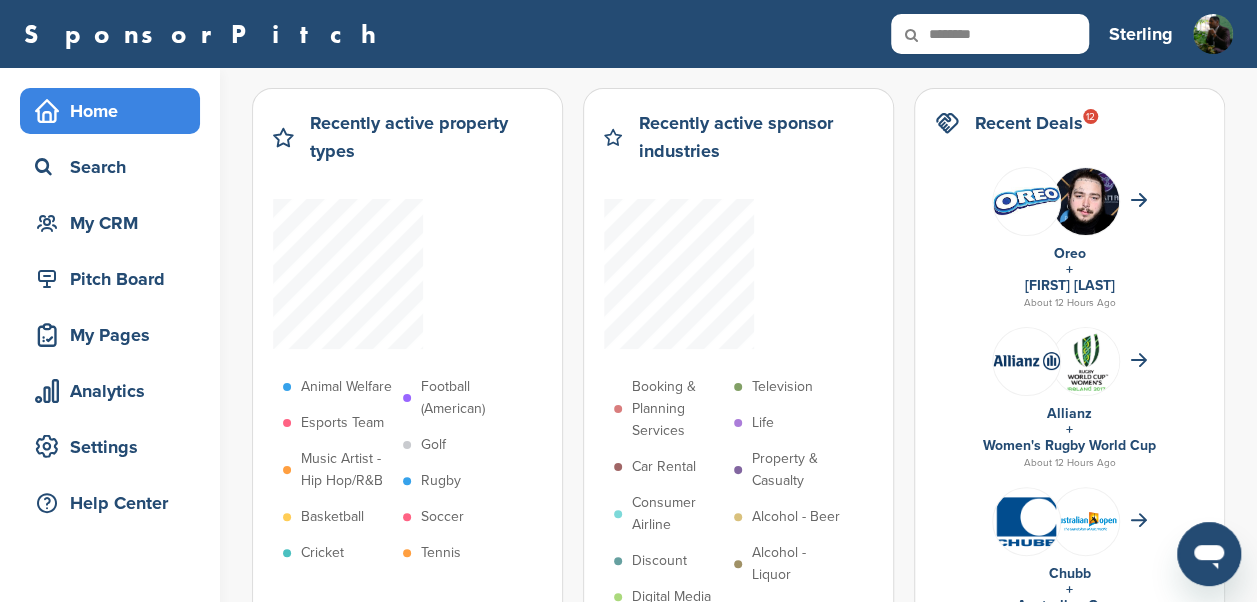 type on "********" 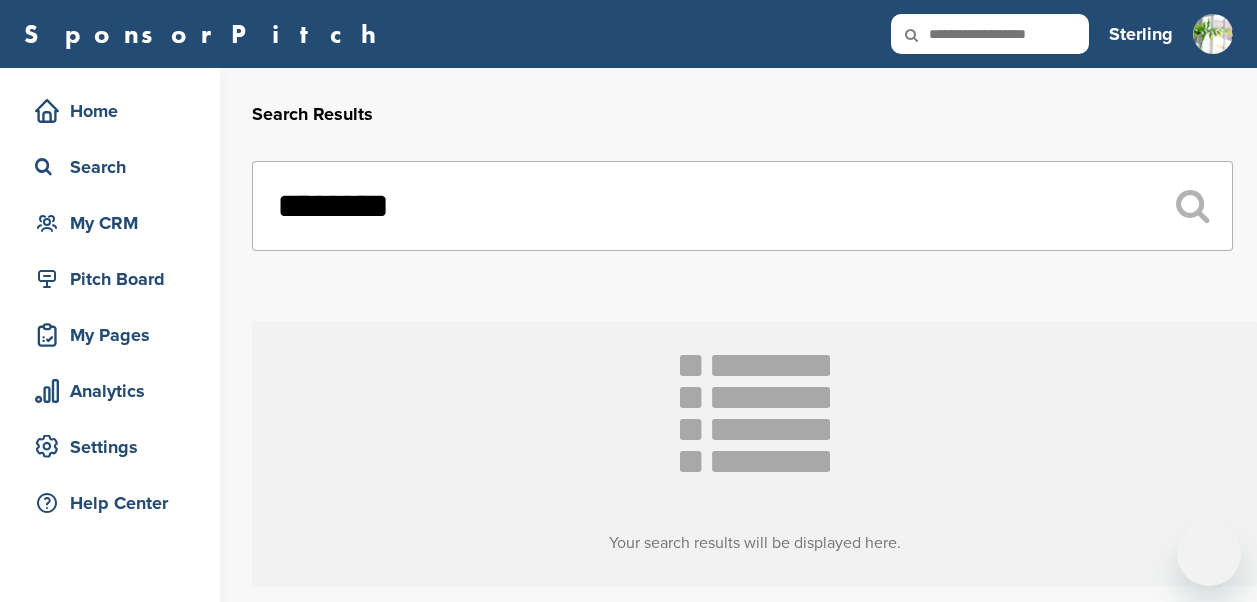 scroll, scrollTop: 0, scrollLeft: 0, axis: both 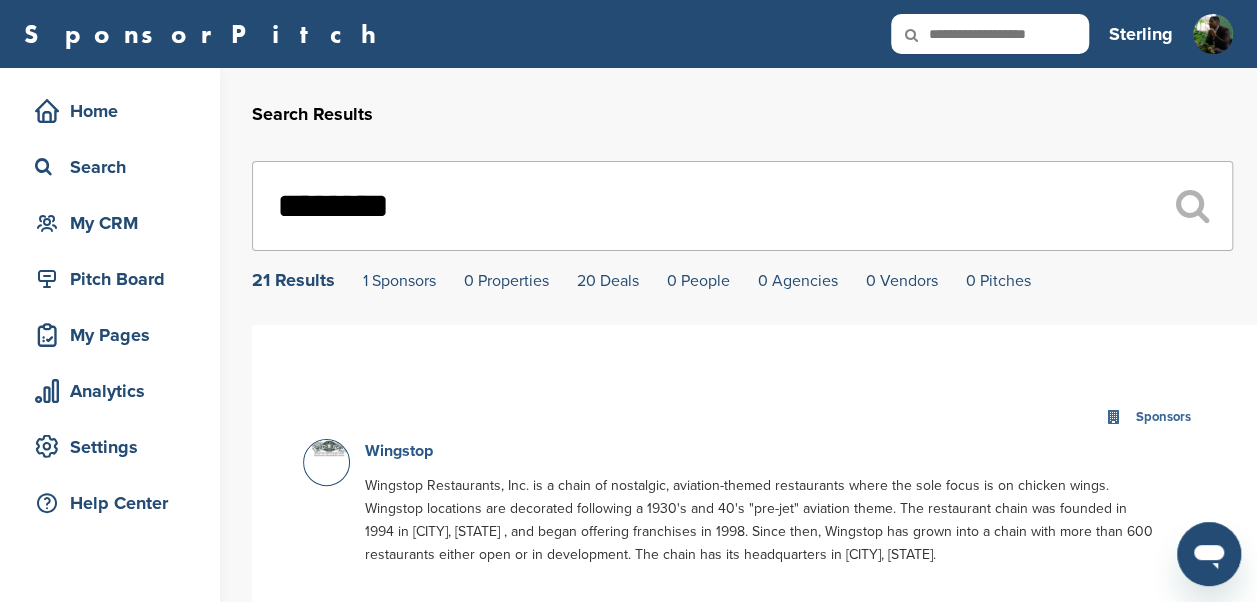 click on "Wingstop" at bounding box center (399, 451) 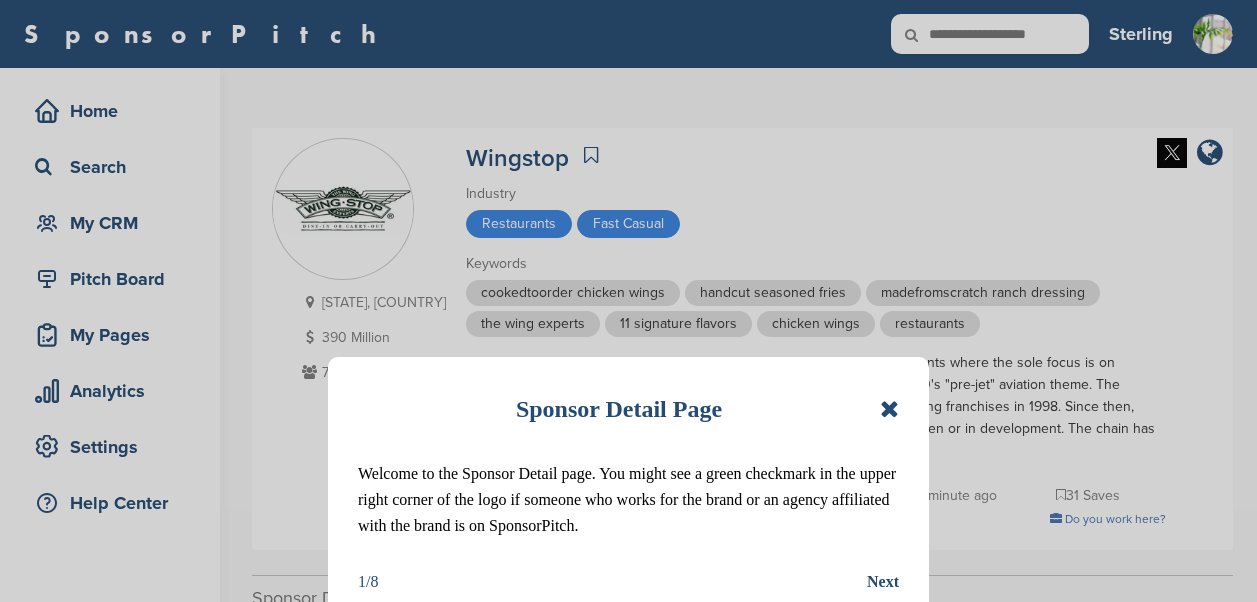 scroll, scrollTop: 0, scrollLeft: 0, axis: both 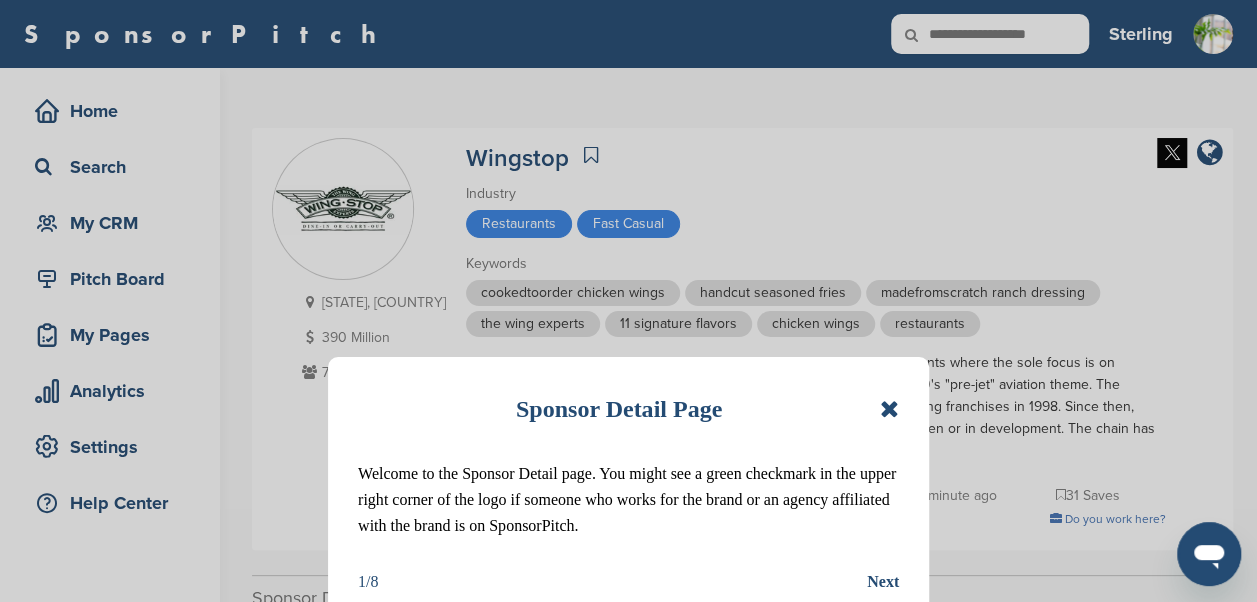 click on "Sponsor Detail Page
Welcome to the Sponsor Detail page. You might see a green checkmark in the upper right corner of the logo if someone who works for the brand or an agency affiliated with the brand is on SponsorPitch.
1/8
Next" at bounding box center (628, 491) 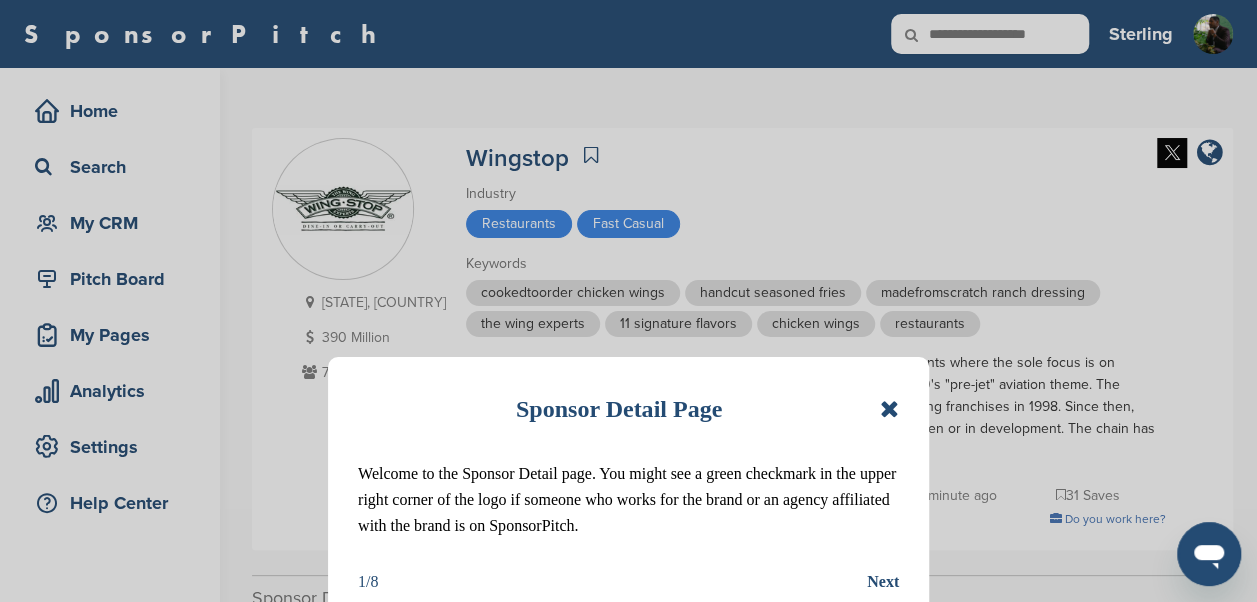click at bounding box center [889, 409] 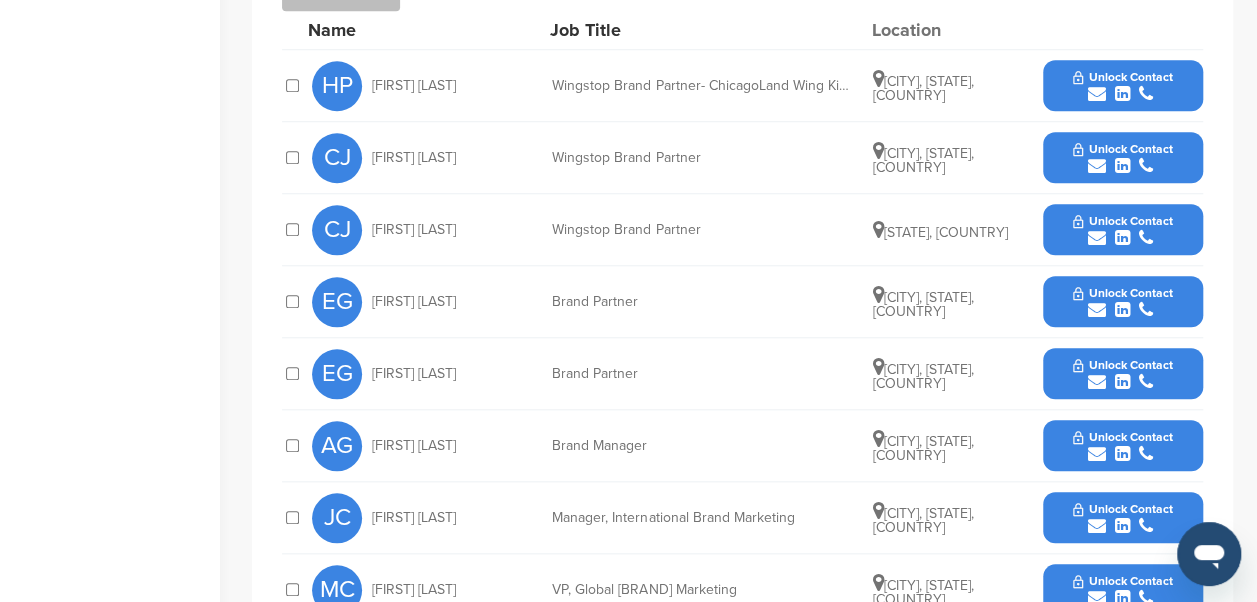 scroll, scrollTop: 804, scrollLeft: 0, axis: vertical 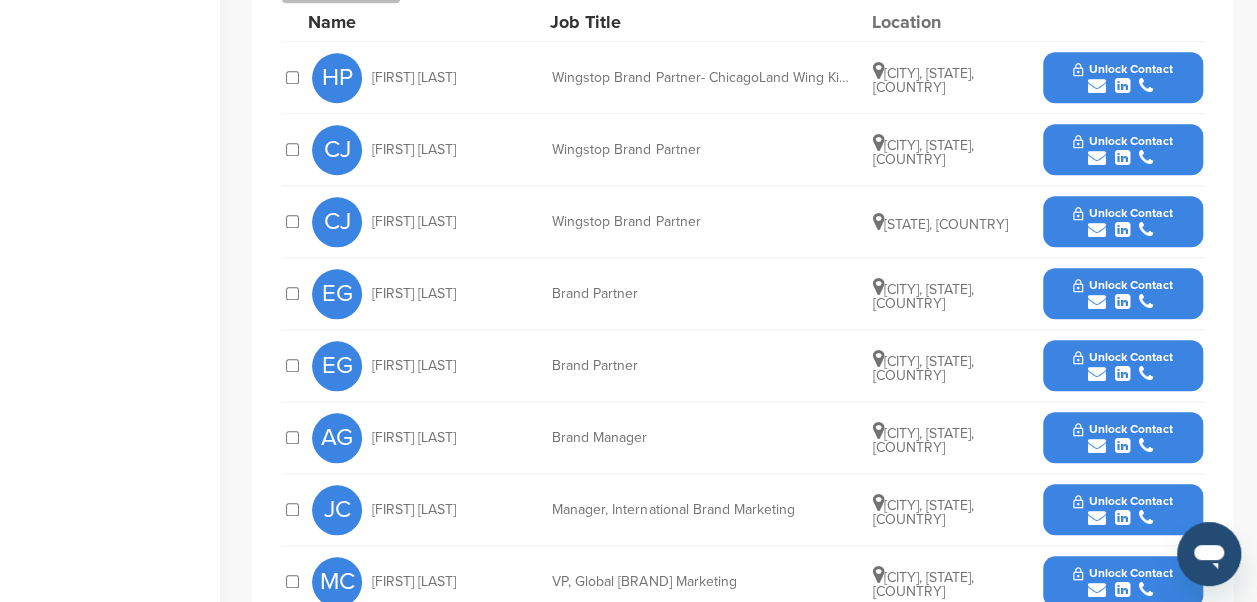 click on "Unlock Contact" at bounding box center [1122, 141] 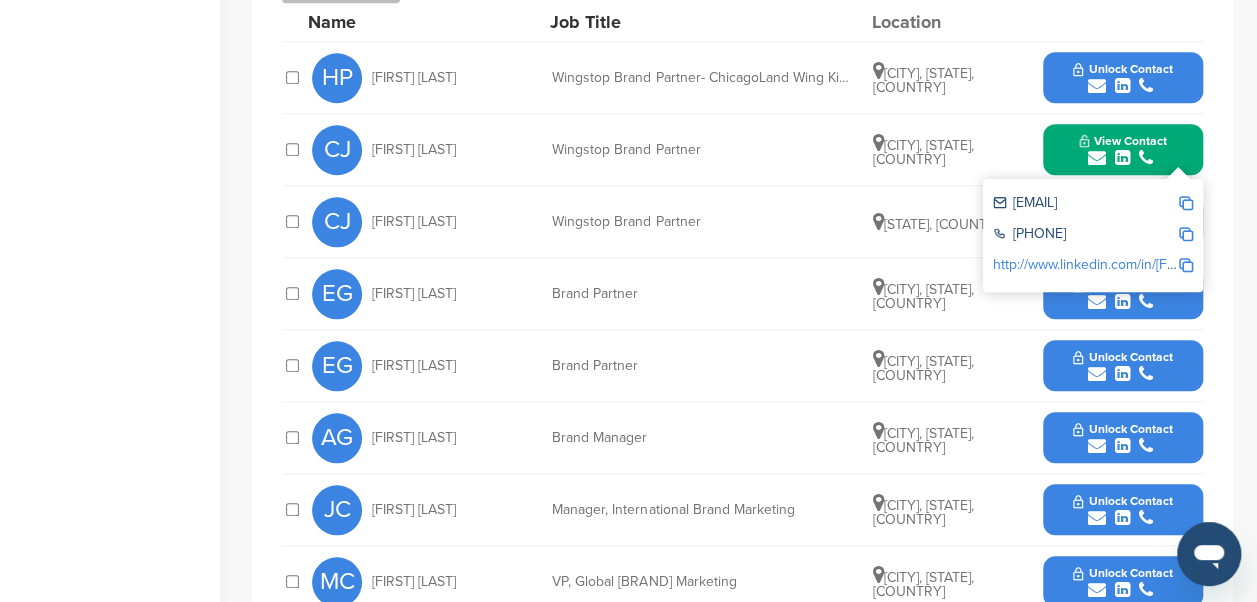 click at bounding box center (1186, 203) 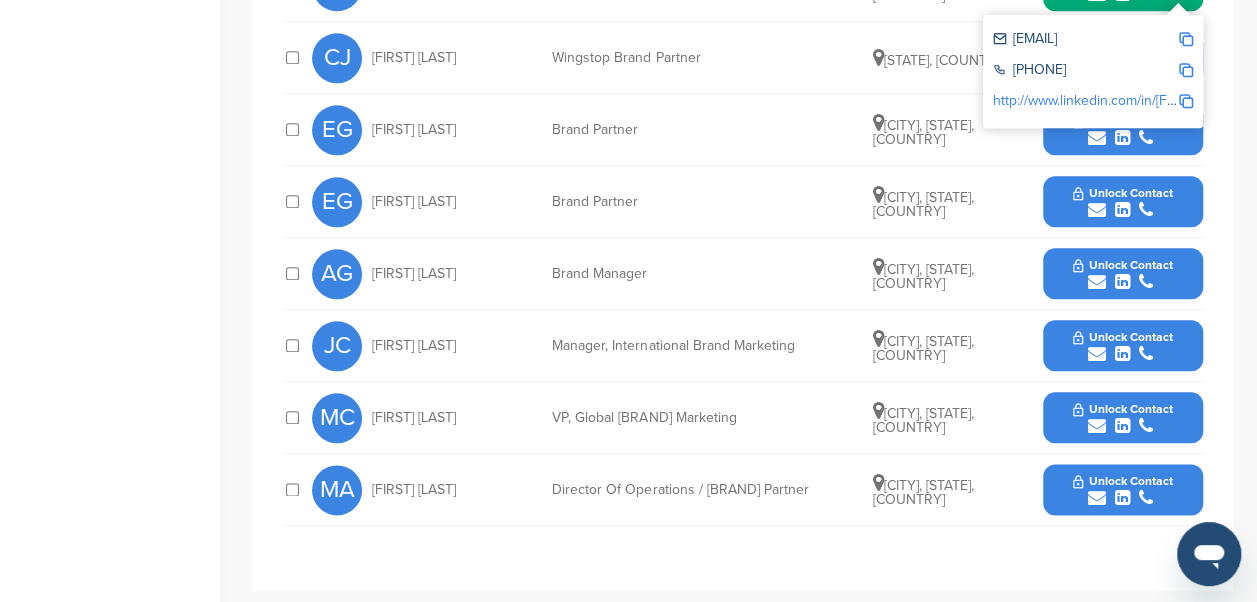 scroll, scrollTop: 979, scrollLeft: 0, axis: vertical 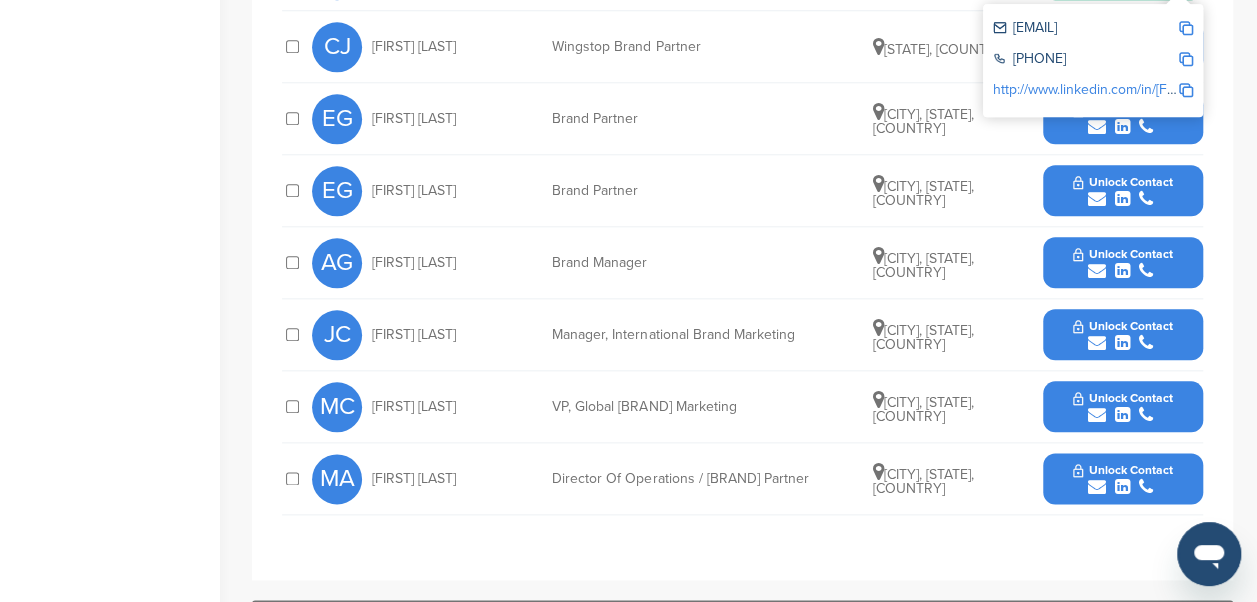 click at bounding box center (1122, 343) 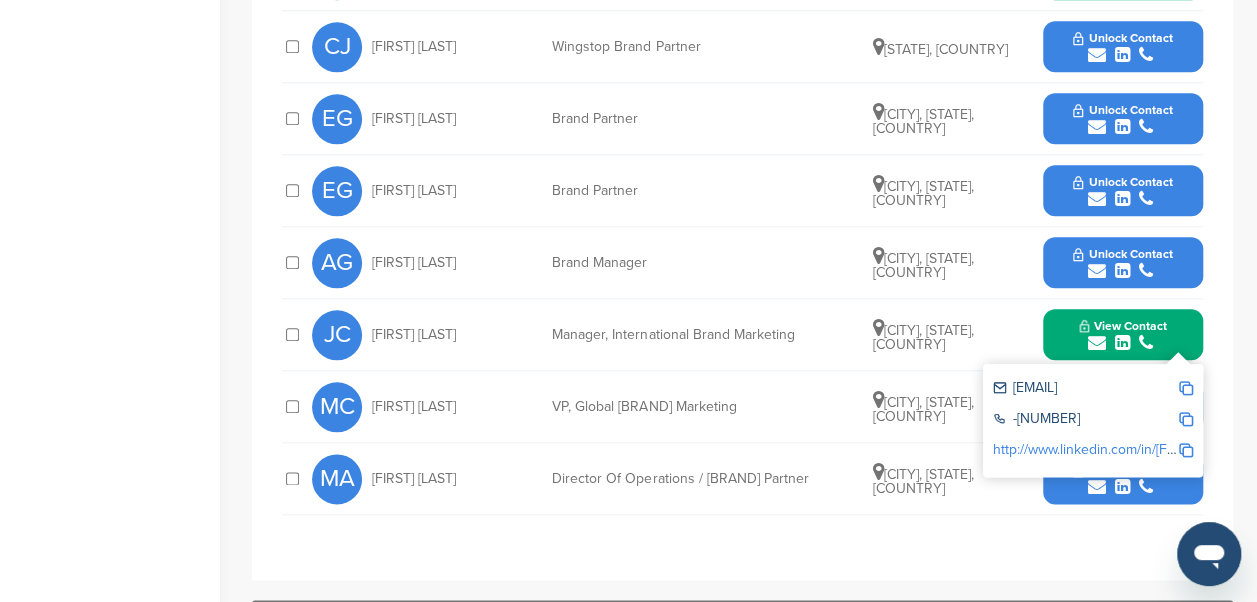 click at bounding box center (1186, 388) 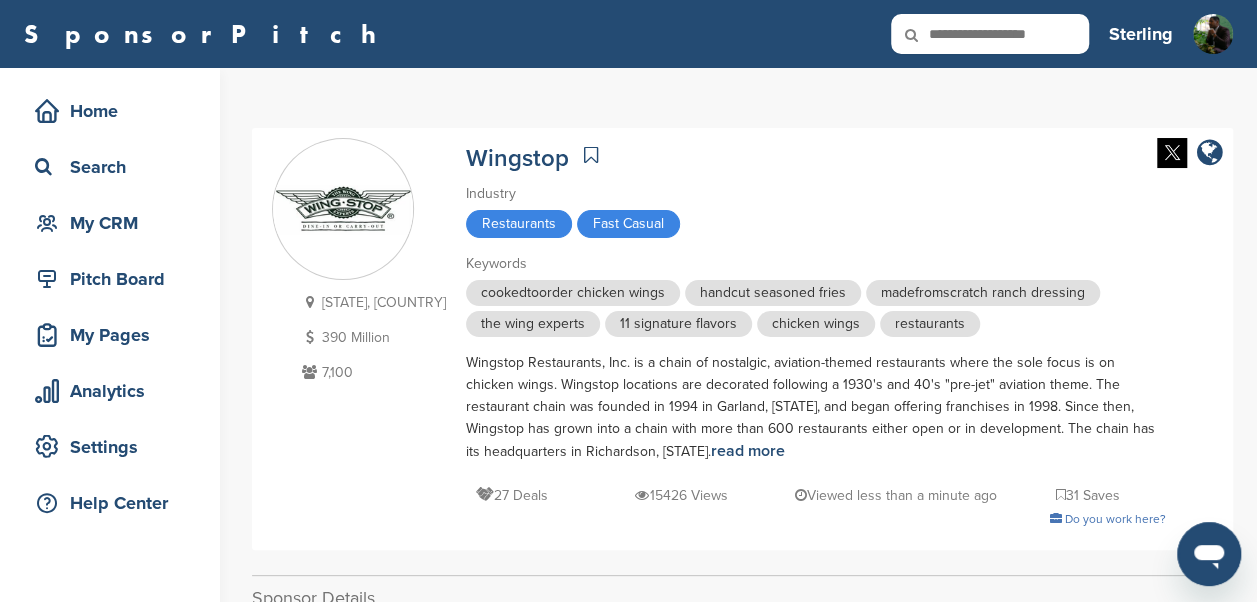 click at bounding box center [990, 34] 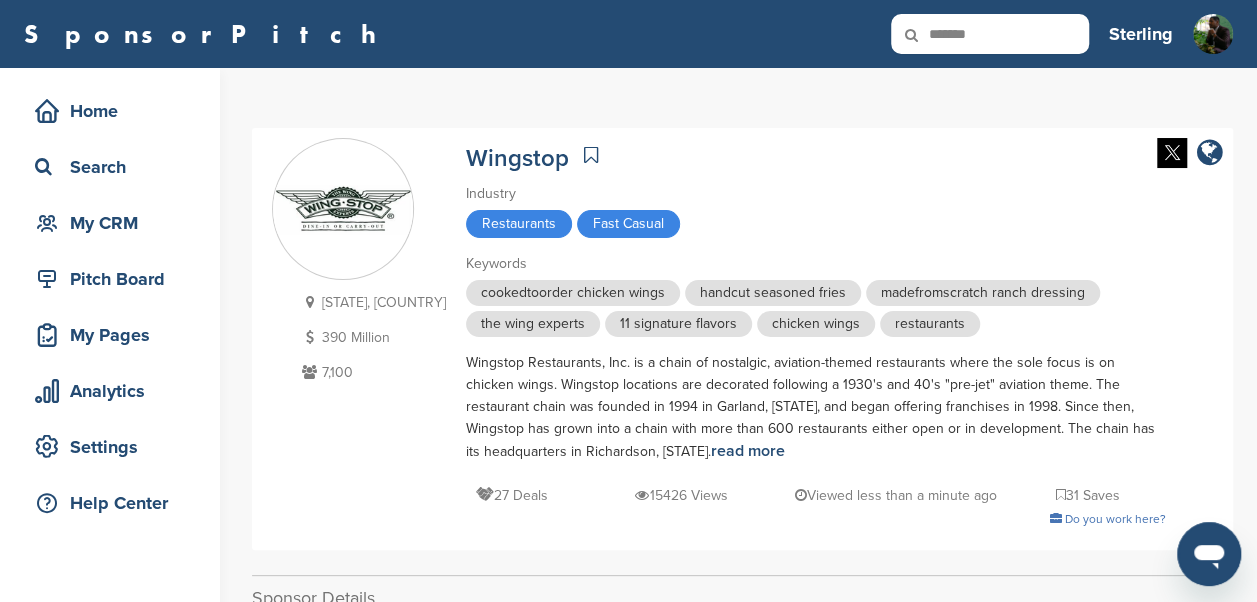 type on "*******" 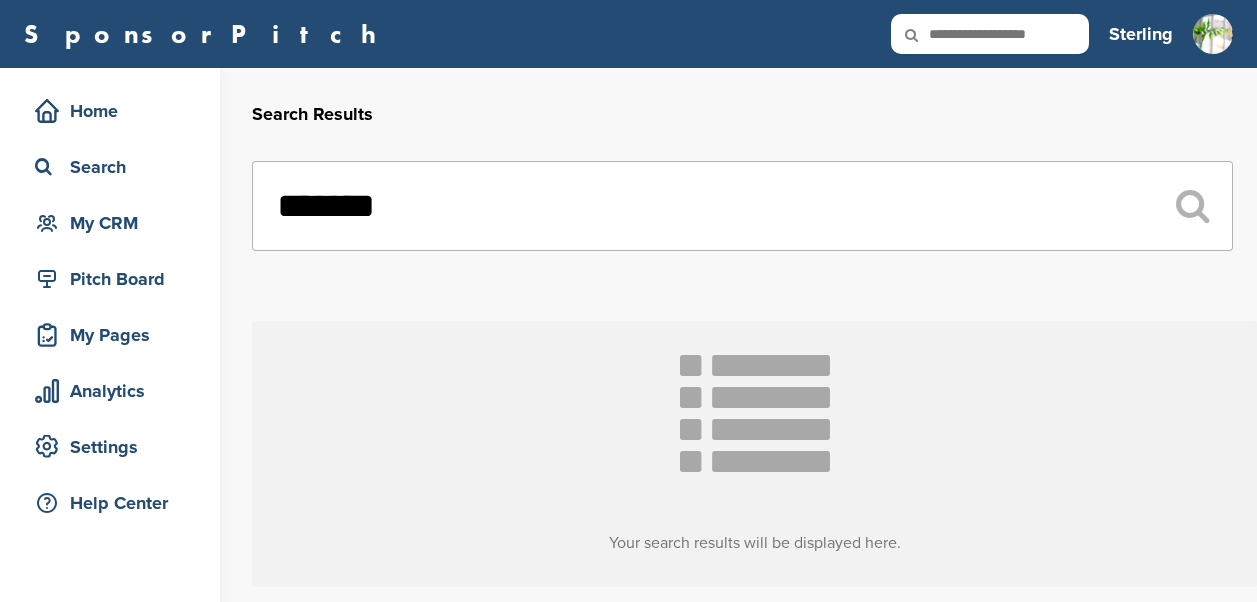 scroll, scrollTop: 0, scrollLeft: 0, axis: both 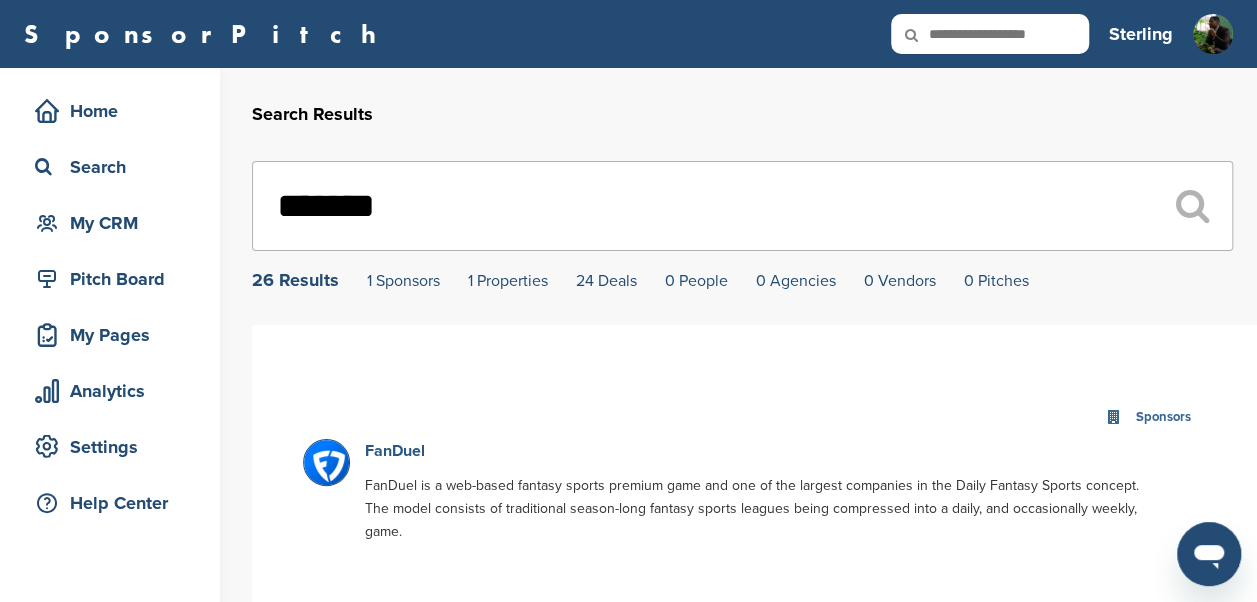 click on "FanDuel" at bounding box center (395, 451) 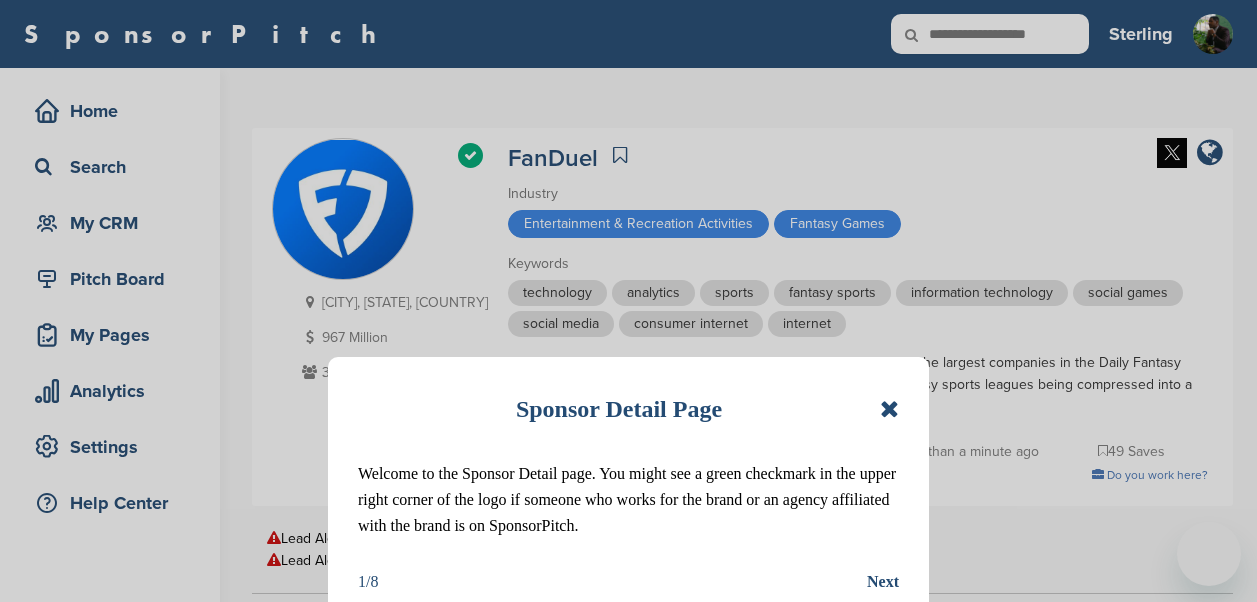 scroll, scrollTop: 0, scrollLeft: 0, axis: both 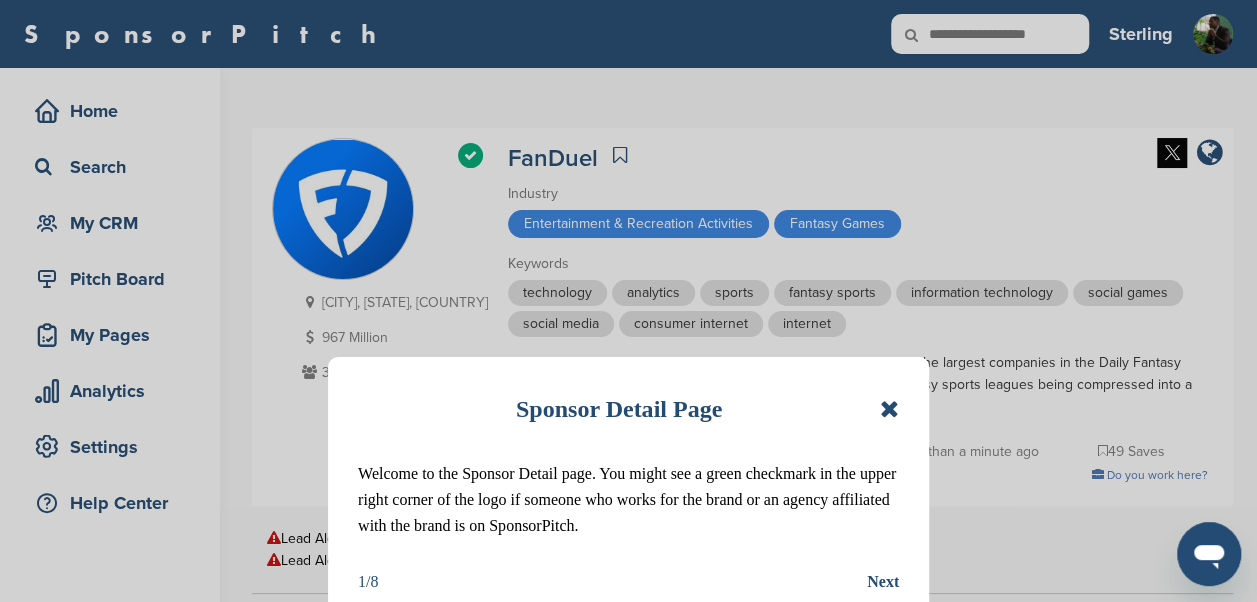 click at bounding box center [889, 409] 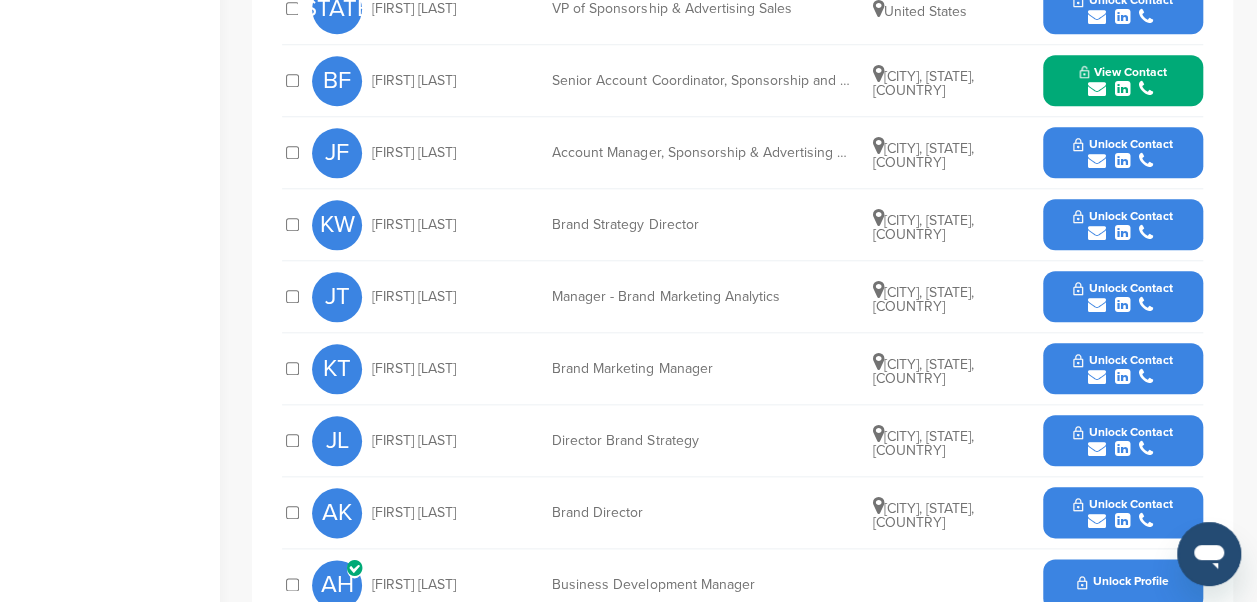 scroll, scrollTop: 894, scrollLeft: 0, axis: vertical 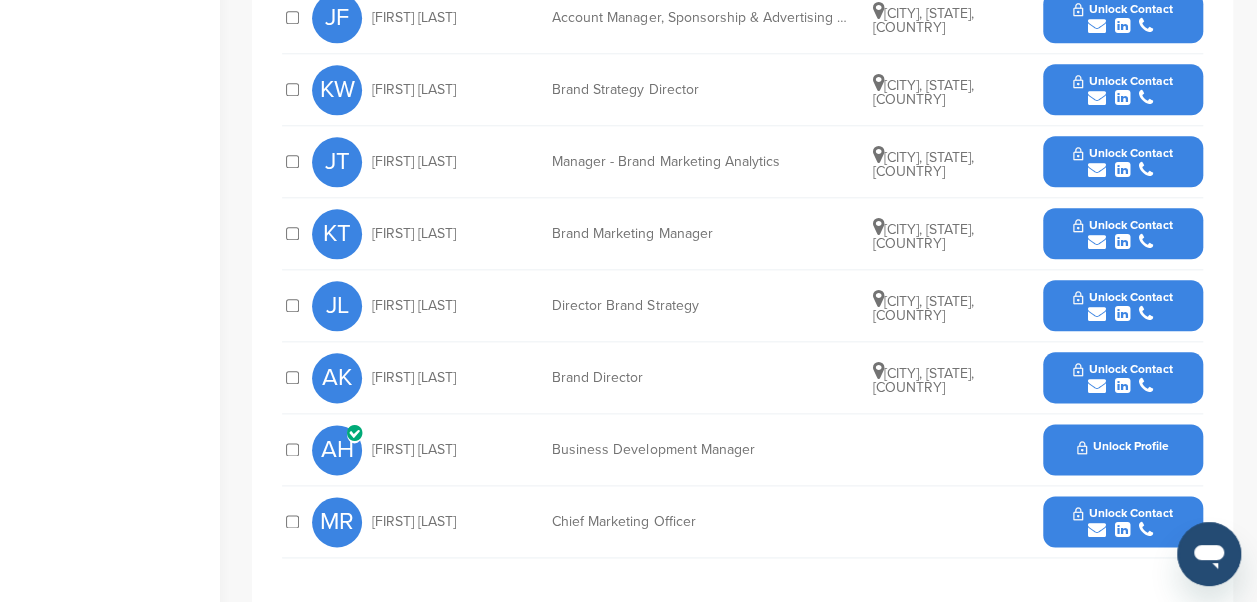 click at bounding box center [1122, 242] 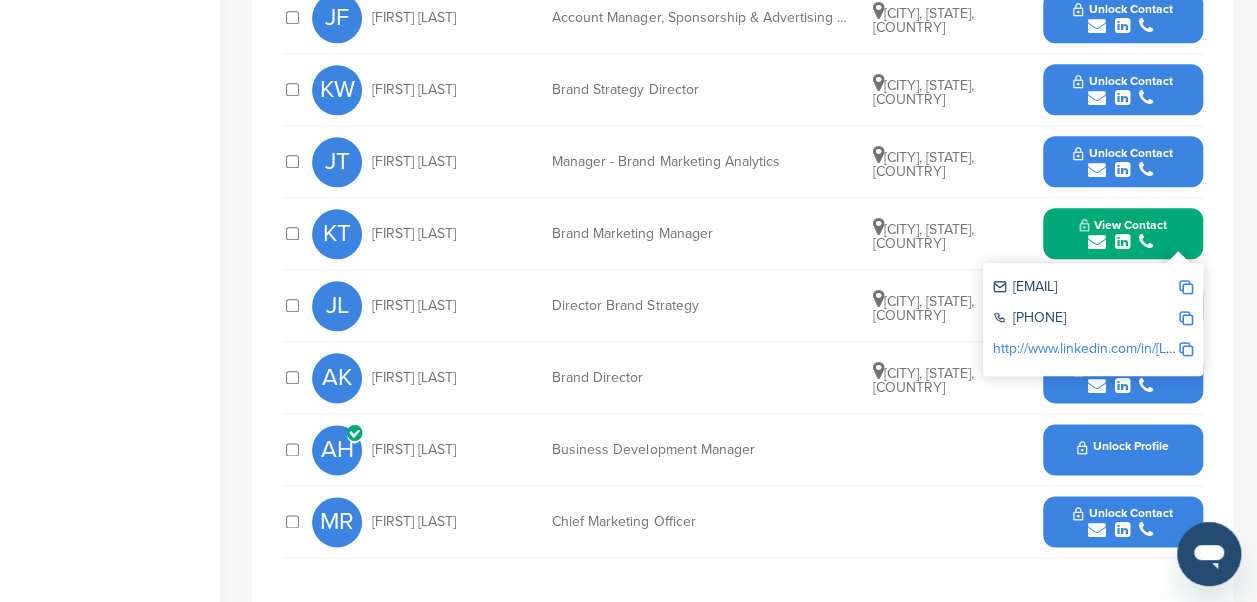 click at bounding box center (1186, 287) 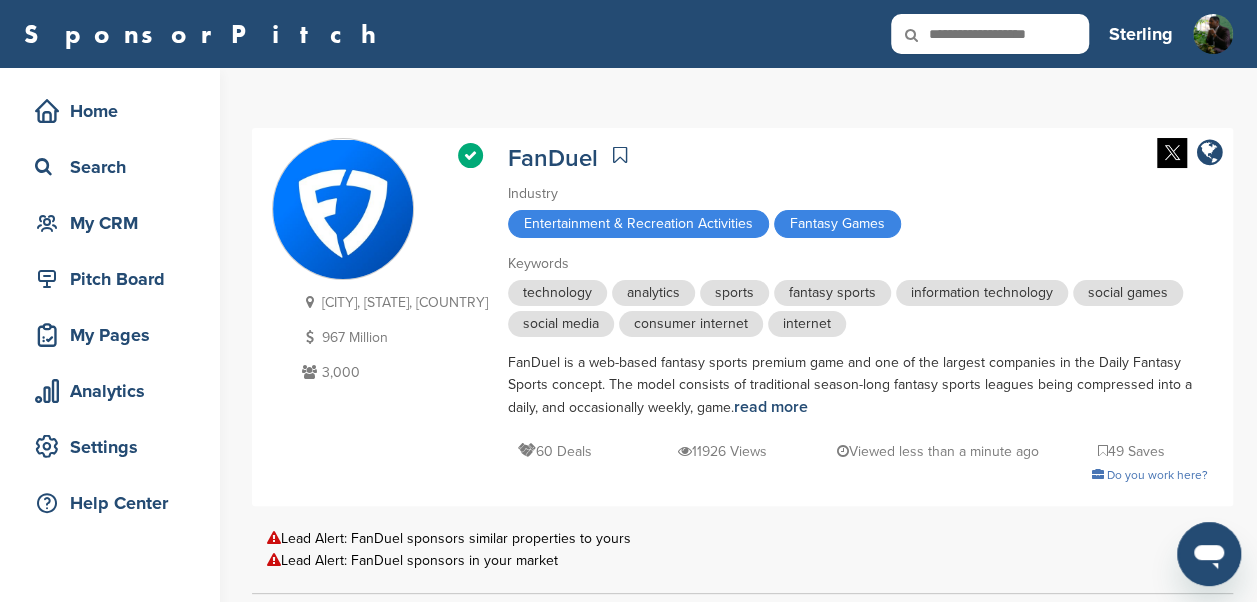 click at bounding box center (990, 34) 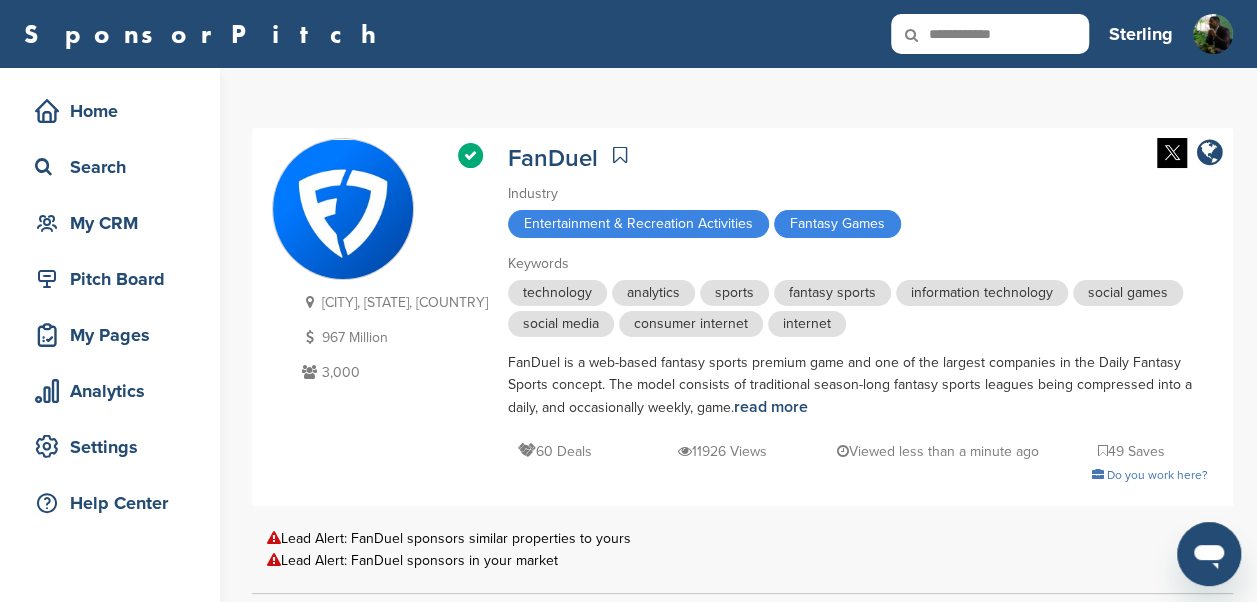 type on "**********" 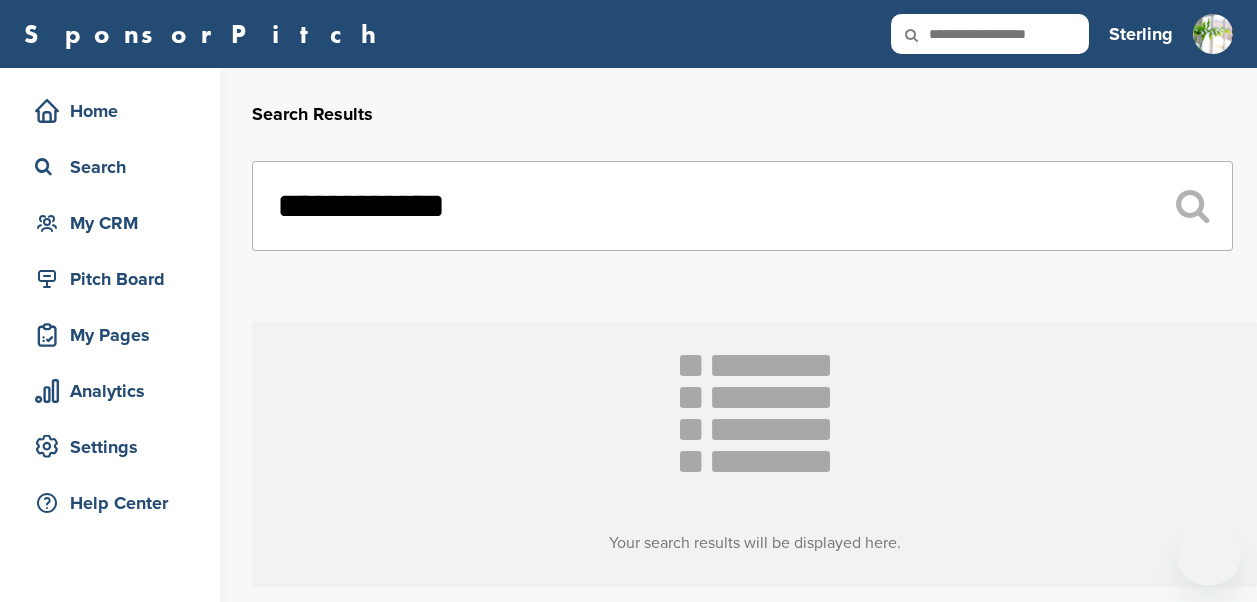 scroll, scrollTop: 0, scrollLeft: 0, axis: both 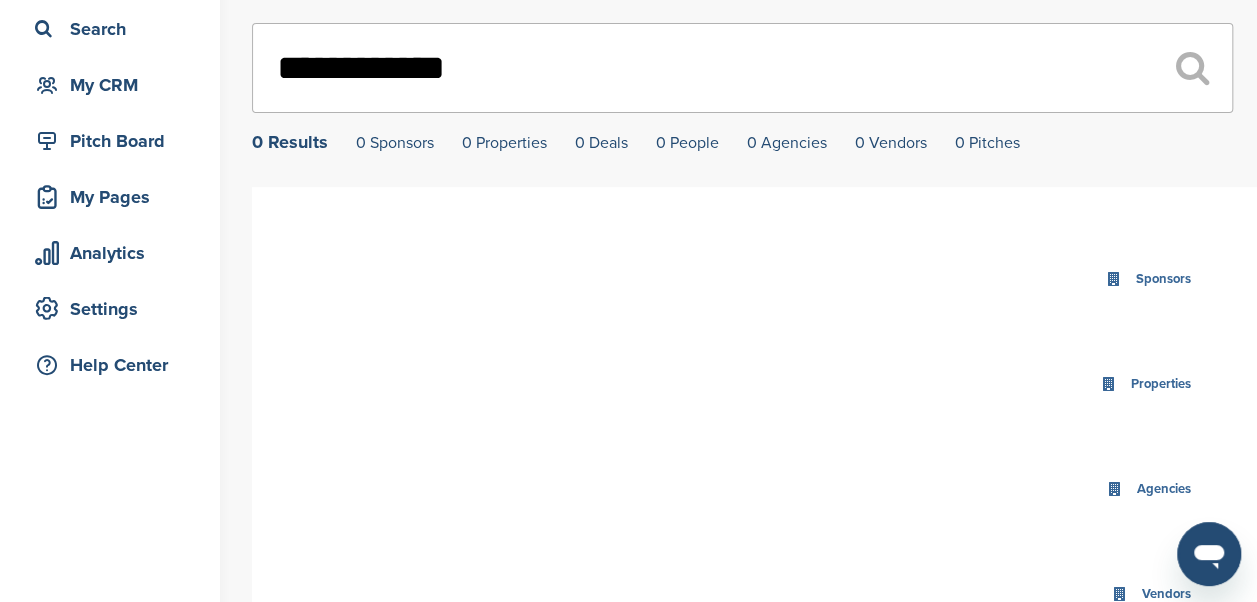 click on "**********" at bounding box center [742, 68] 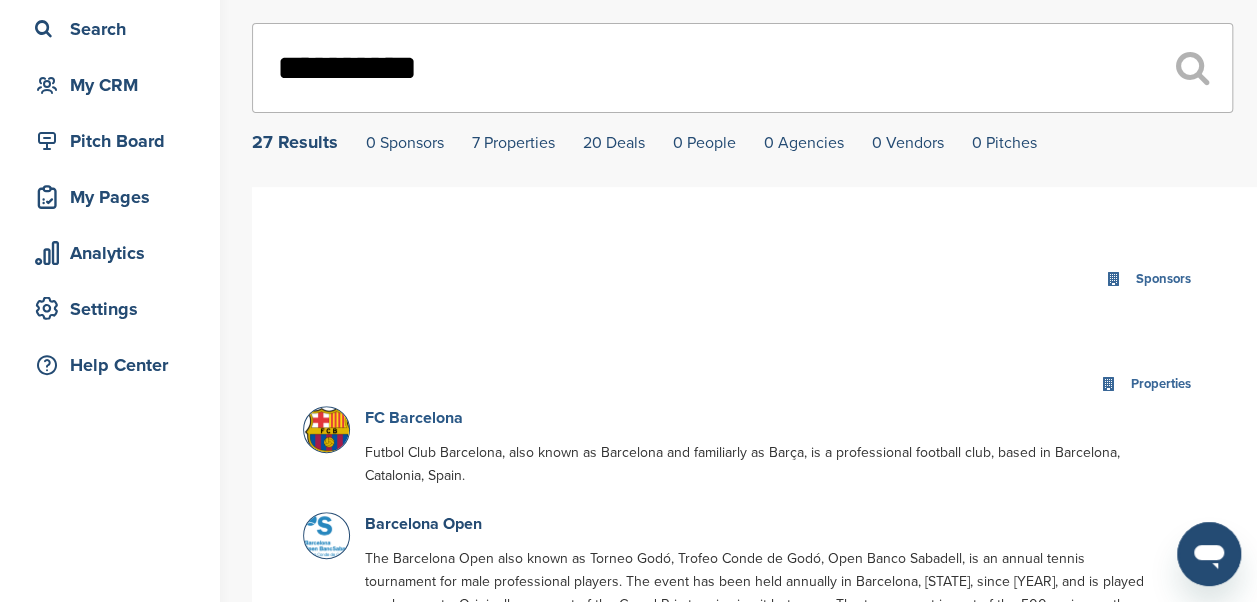 type on "*********" 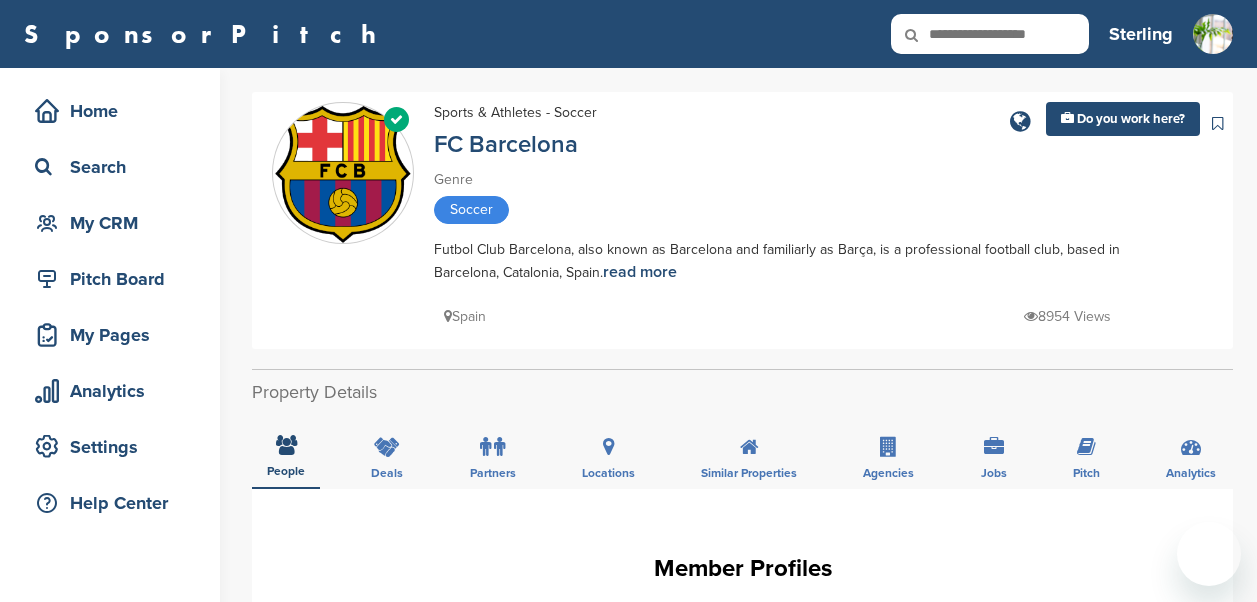 scroll, scrollTop: 0, scrollLeft: 0, axis: both 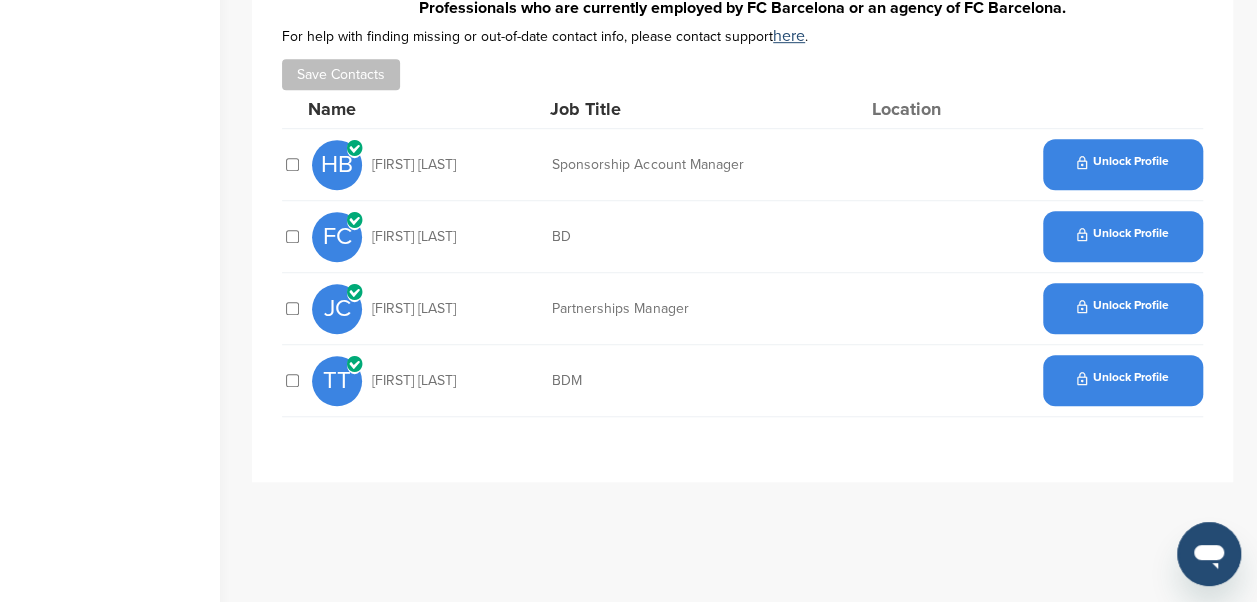 click on "Unlock Profile" at bounding box center (1122, 306) 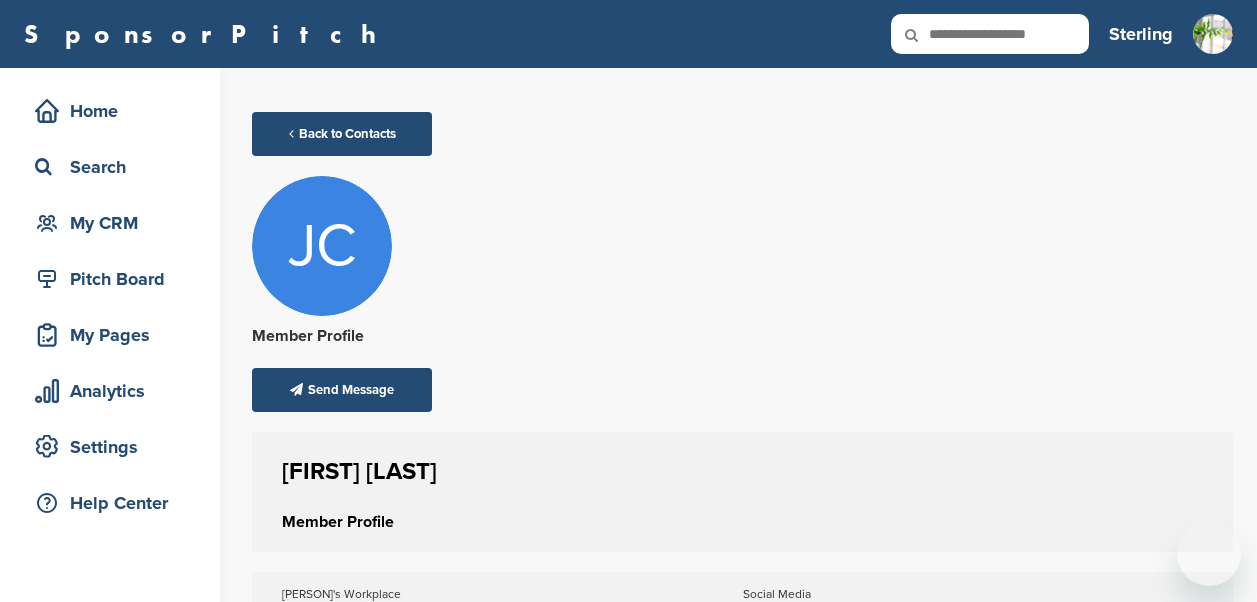 scroll, scrollTop: 0, scrollLeft: 0, axis: both 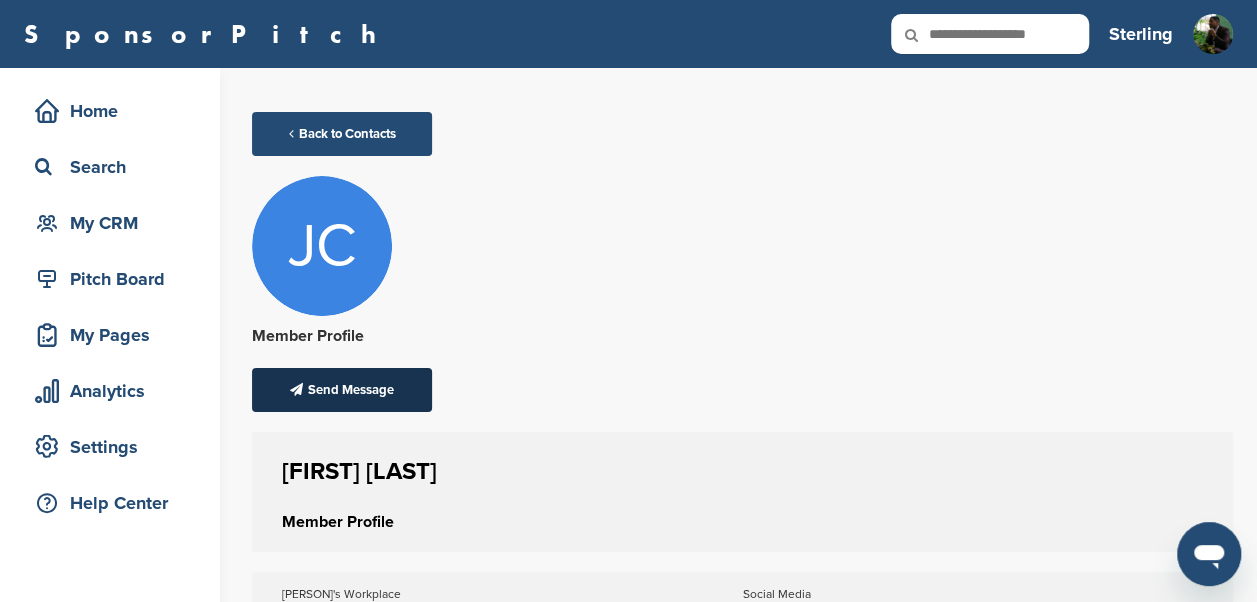 click on "Send Message" at bounding box center [342, 390] 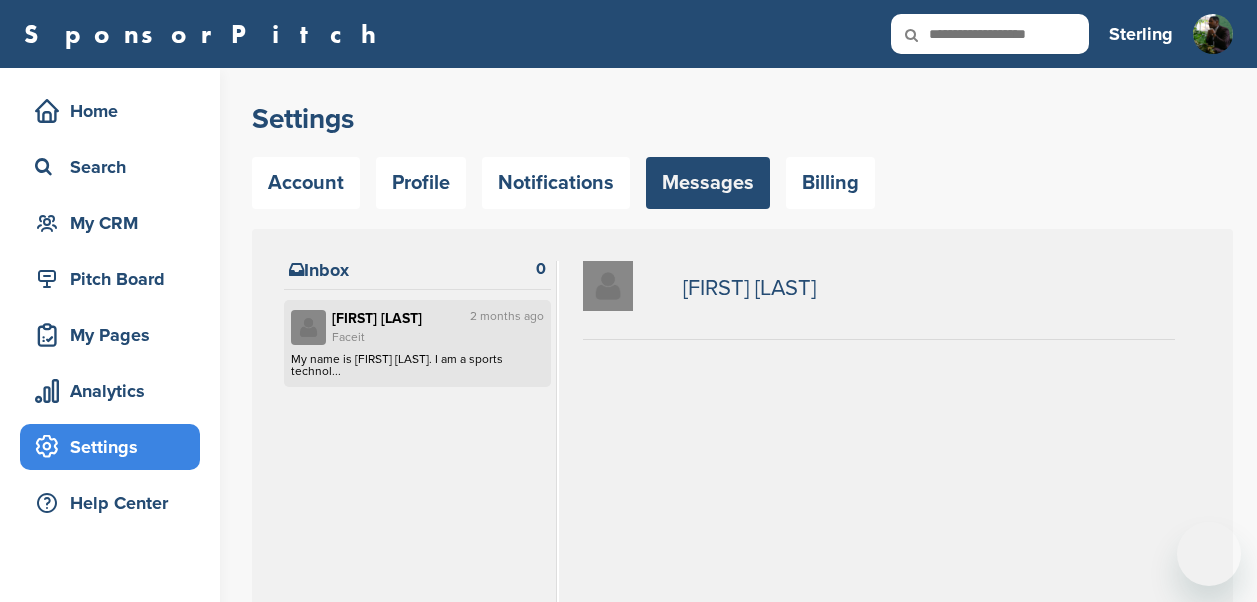 scroll, scrollTop: 0, scrollLeft: 0, axis: both 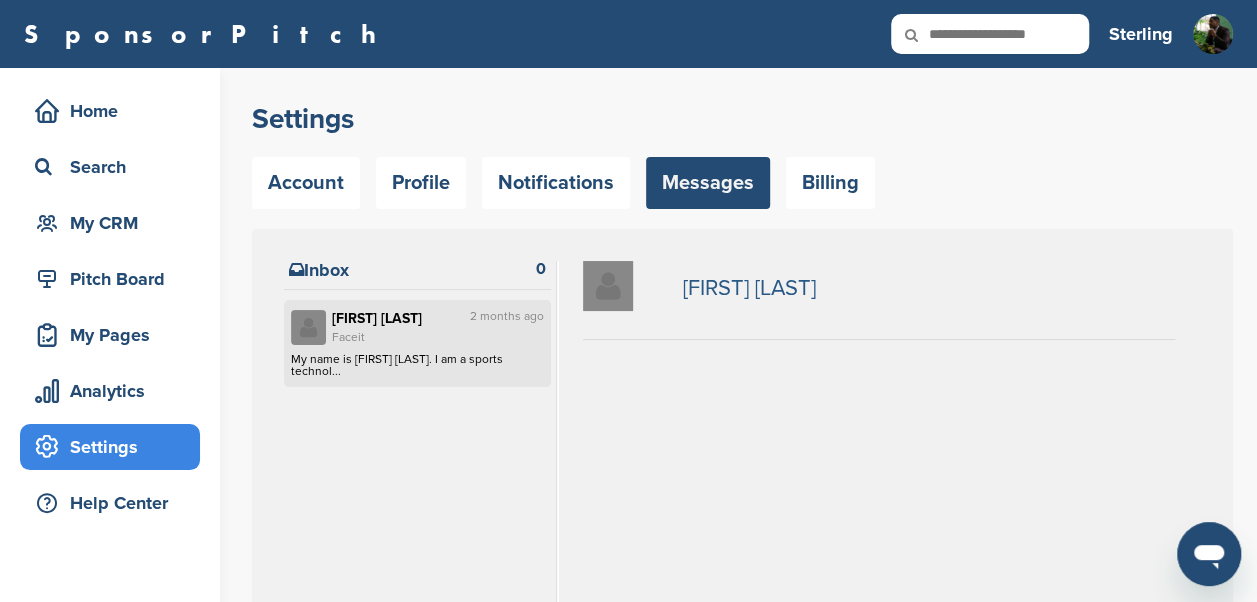 click on "[FIRST] [LAST]" at bounding box center (749, 288) 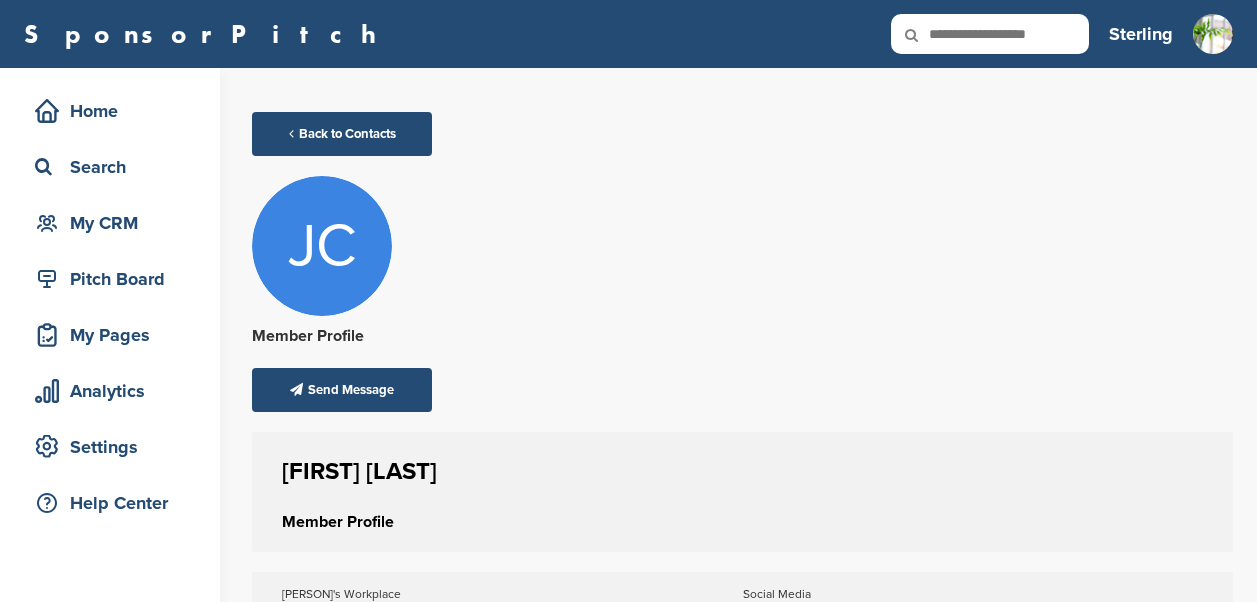 scroll, scrollTop: 0, scrollLeft: 0, axis: both 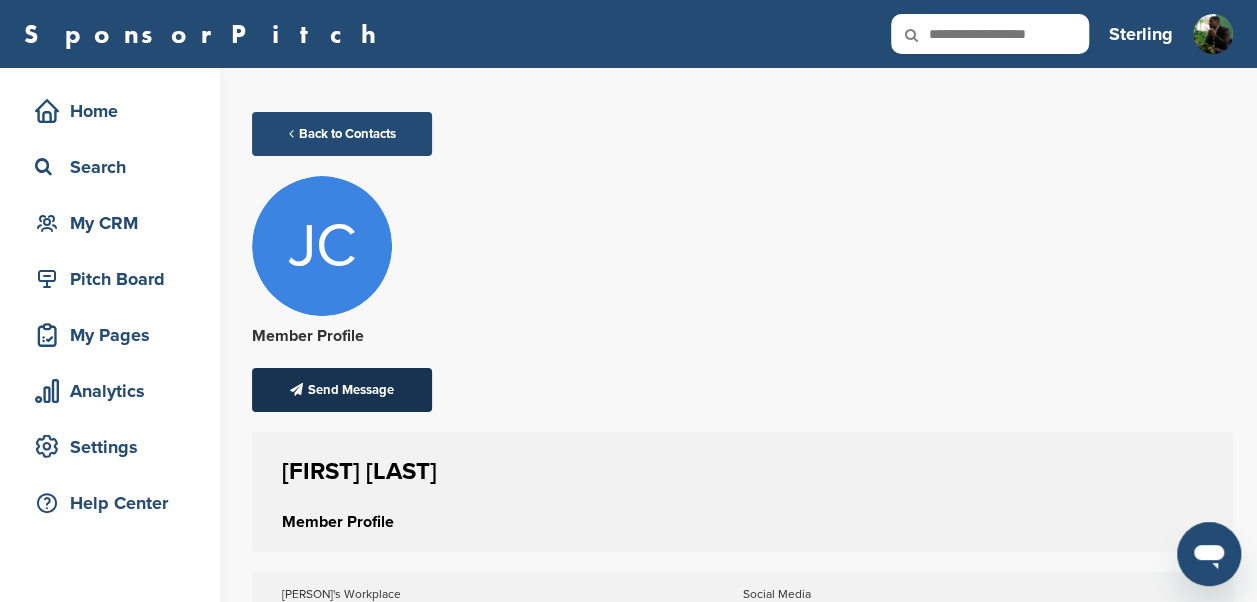 click on "Send Message" at bounding box center [342, 390] 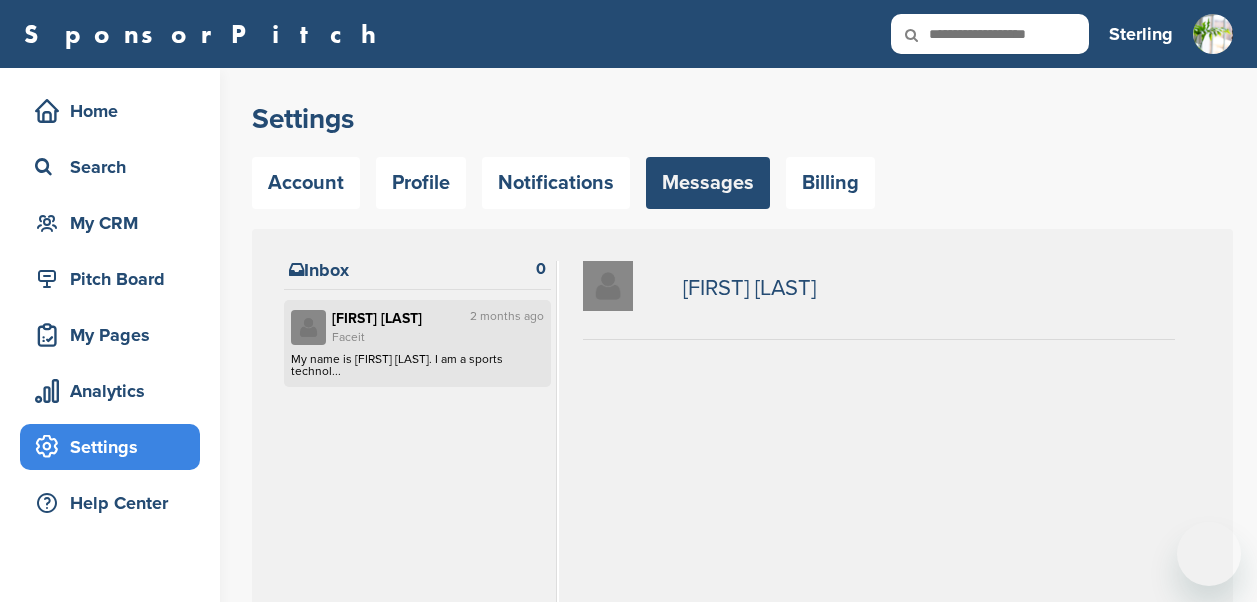 scroll, scrollTop: 0, scrollLeft: 0, axis: both 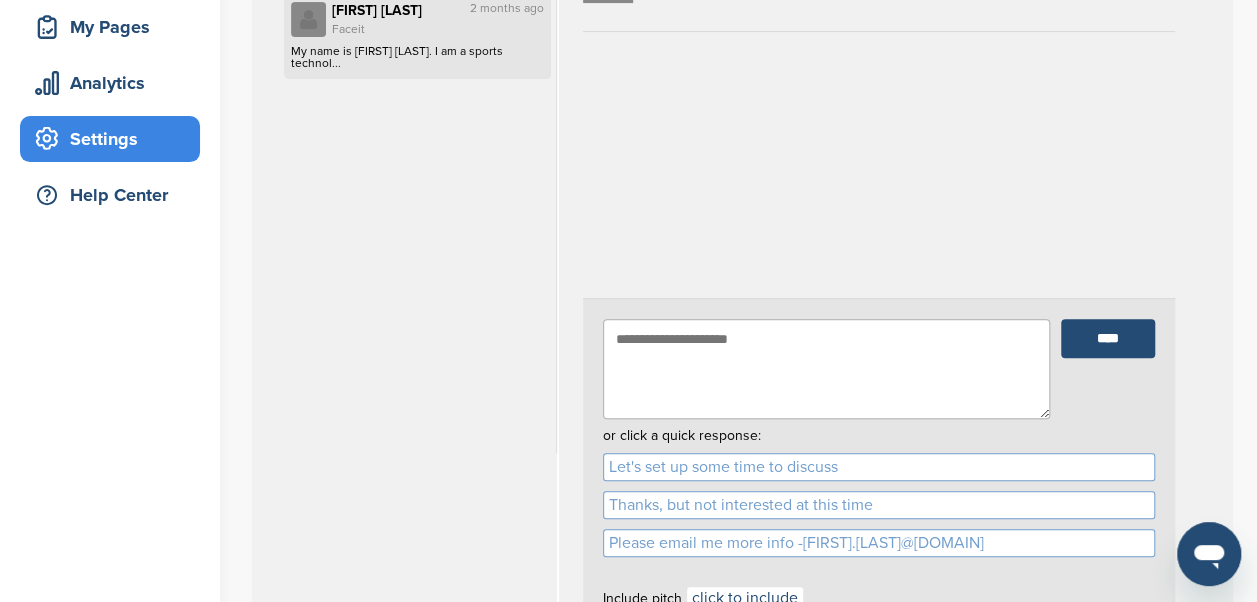 click at bounding box center (826, 369) 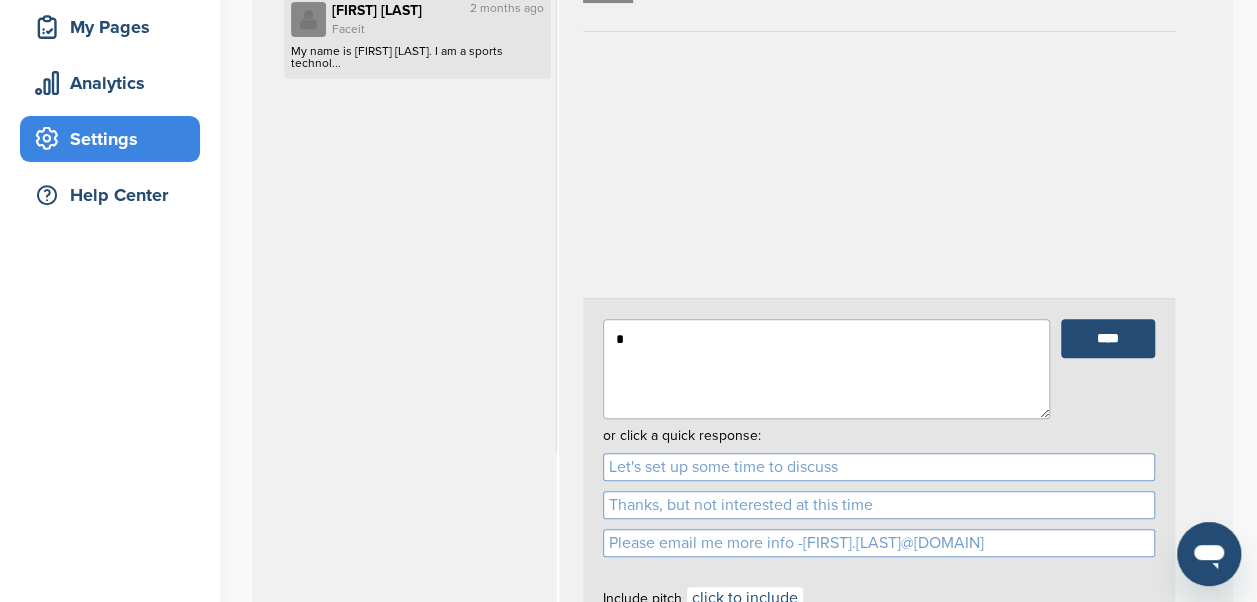 click on "*" at bounding box center (826, 369) 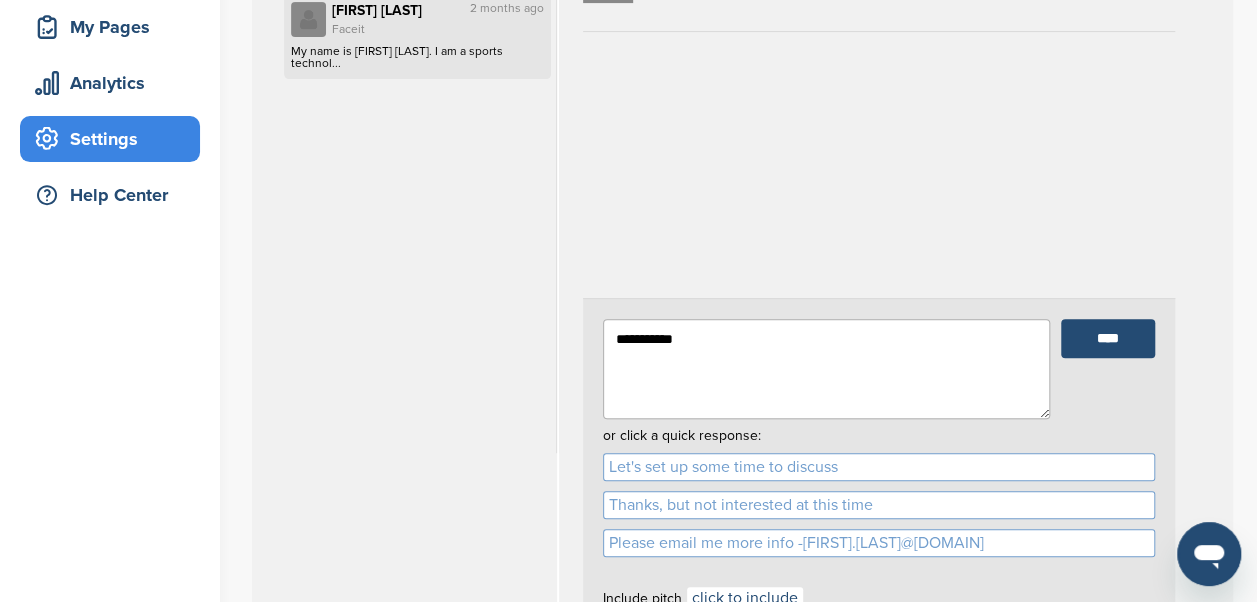 click on "*********" at bounding box center (826, 369) 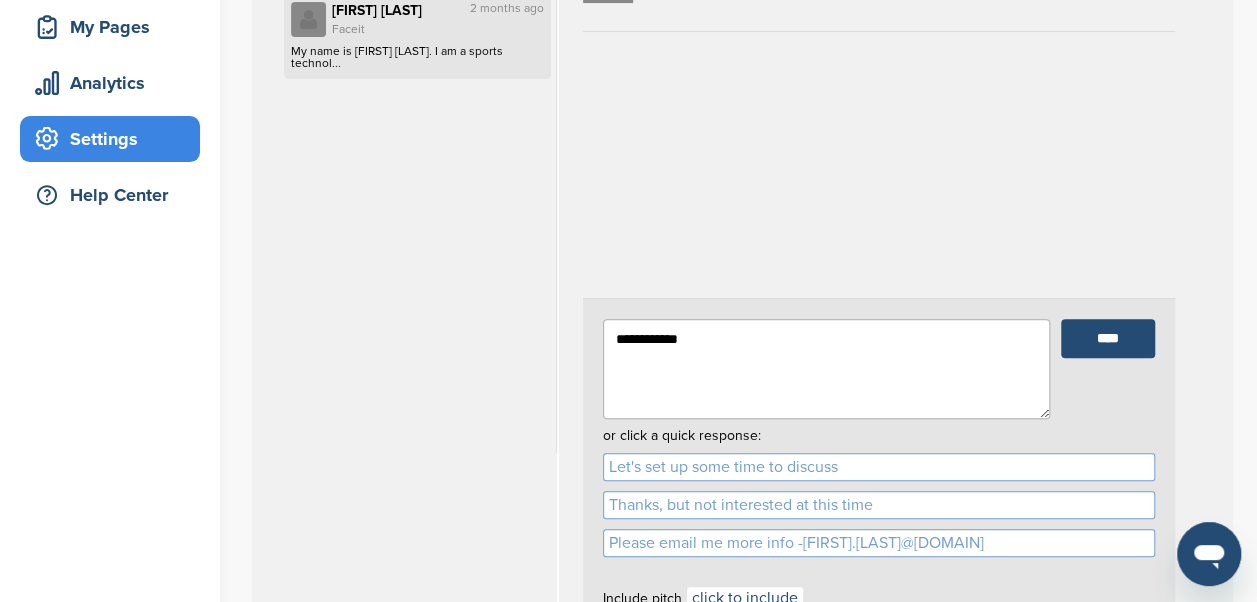 paste on "**********" 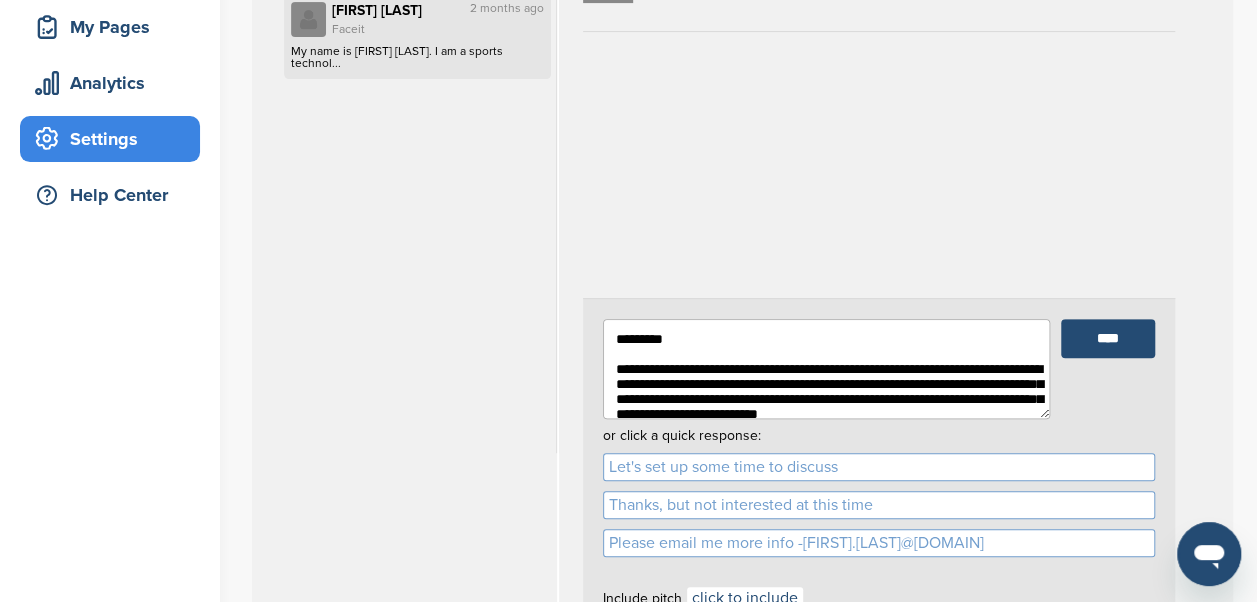 scroll, scrollTop: 147, scrollLeft: 0, axis: vertical 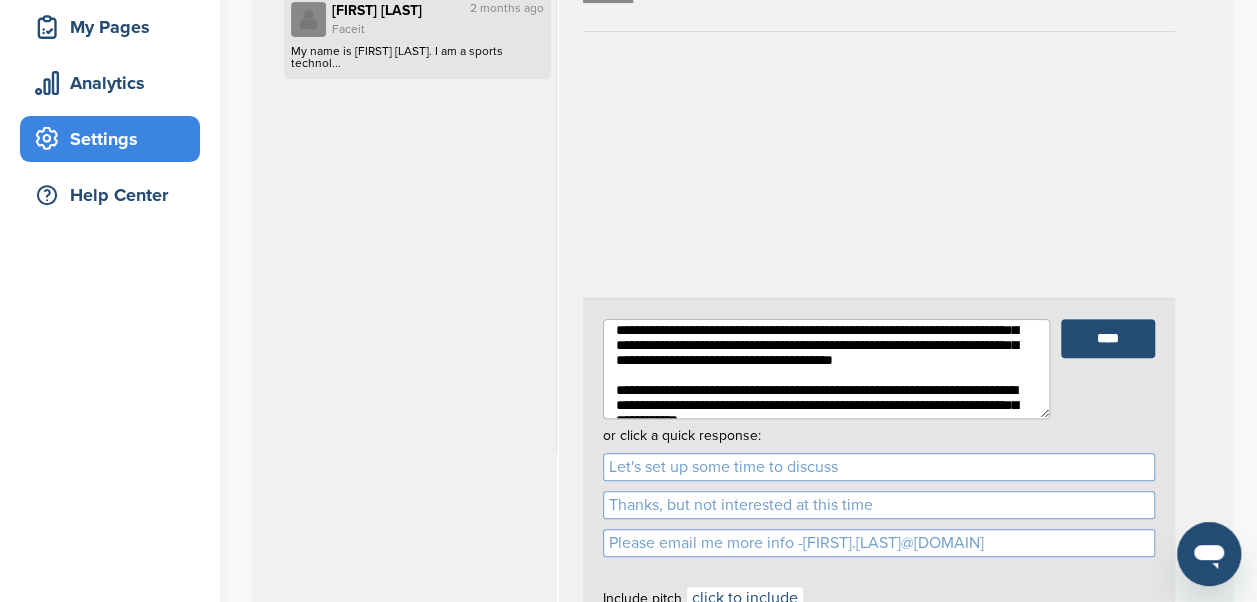 drag, startPoint x: 1008, startPoint y: 366, endPoint x: 961, endPoint y: 368, distance: 47.042534 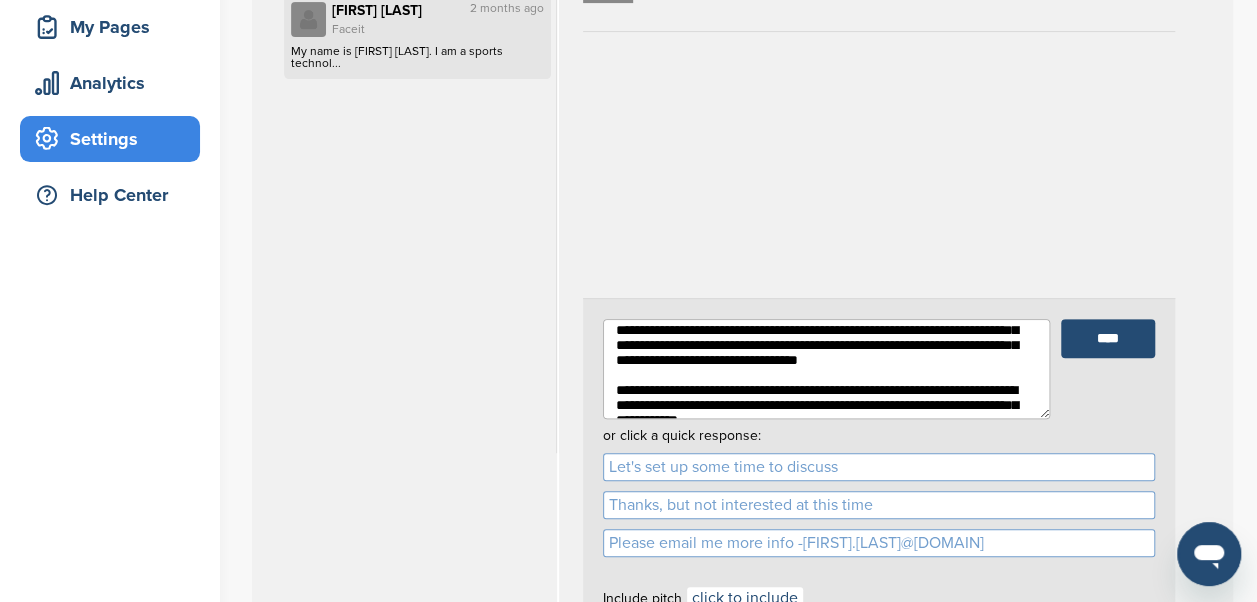 click on "**********" at bounding box center [826, 369] 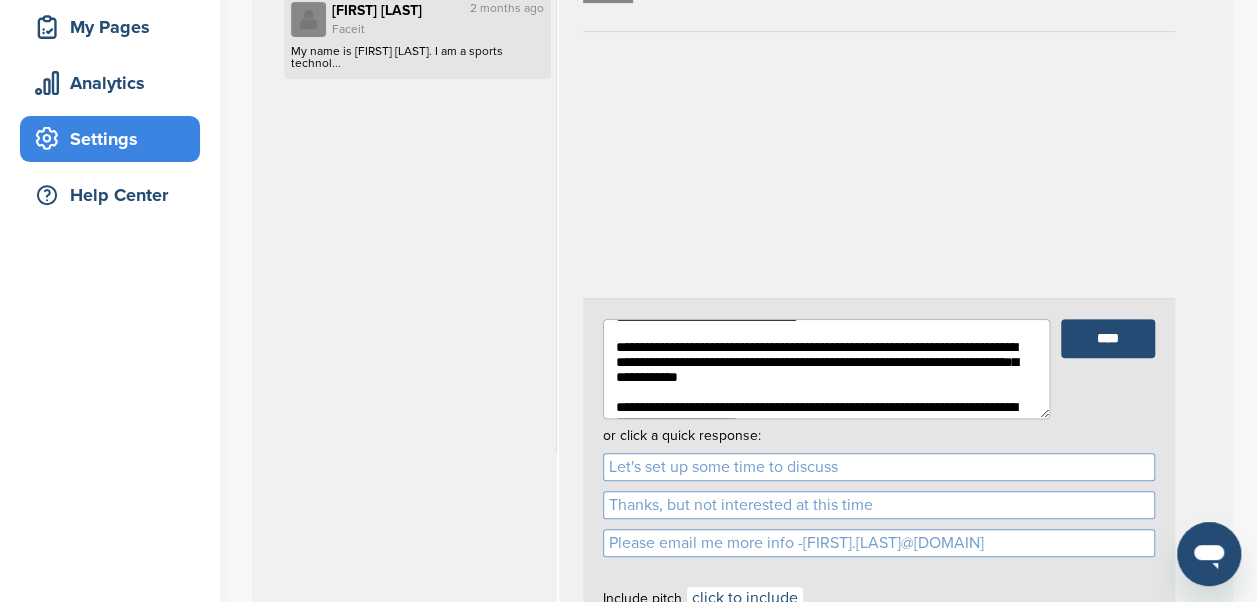 scroll, scrollTop: 164, scrollLeft: 0, axis: vertical 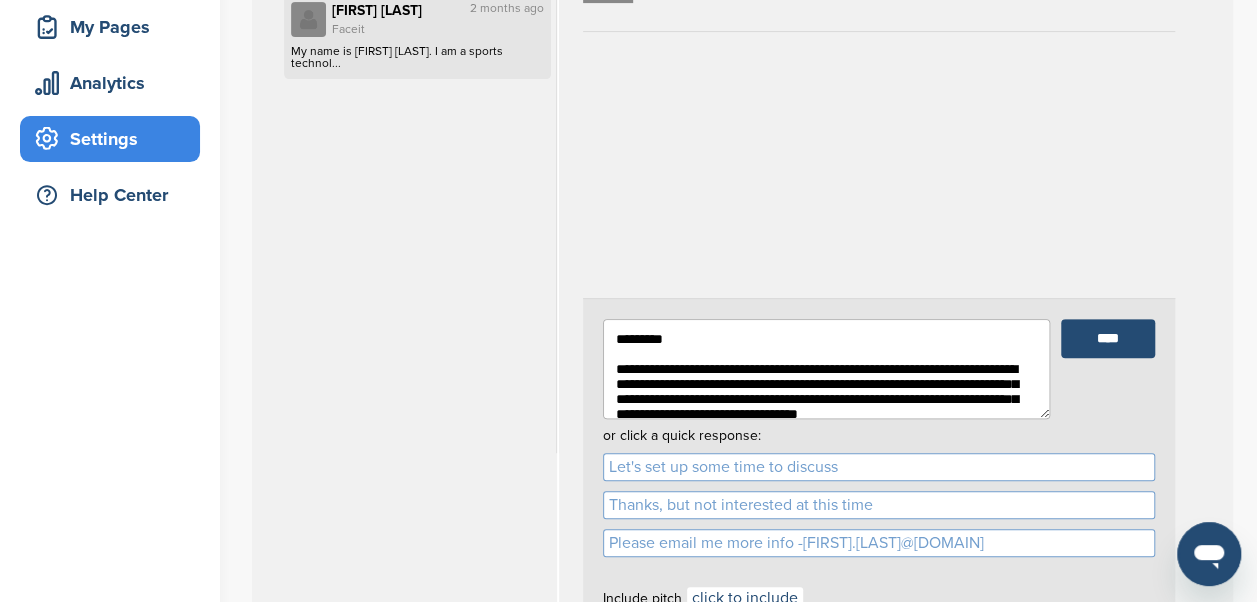 drag, startPoint x: 912, startPoint y: 400, endPoint x: 915, endPoint y: 374, distance: 26.172504 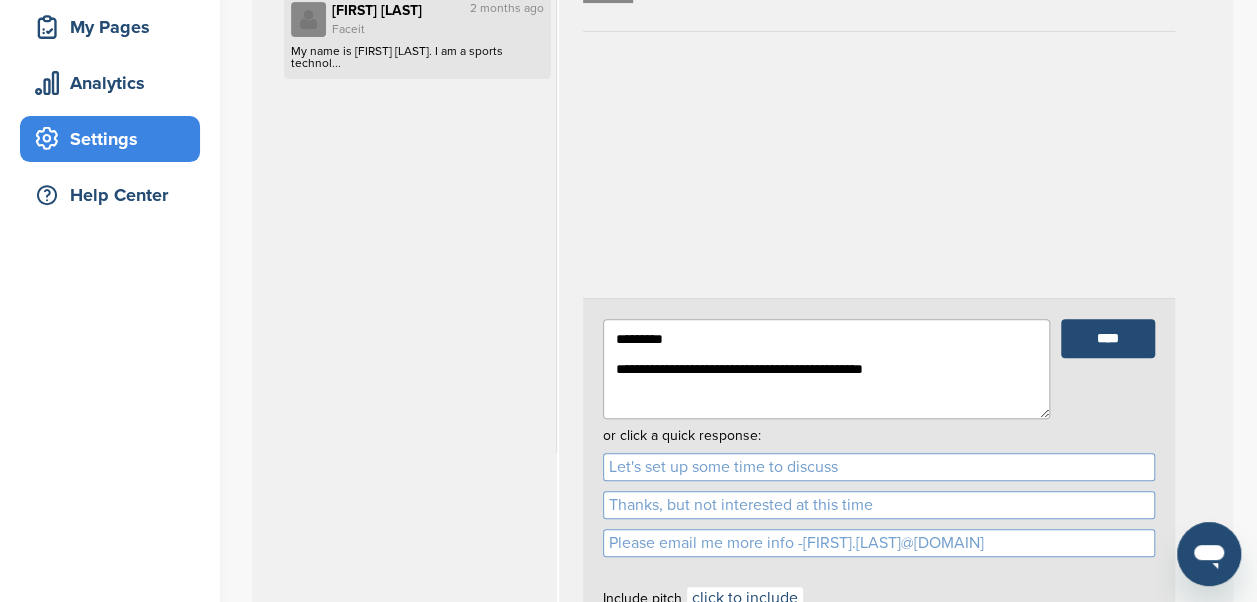 paste on "**********" 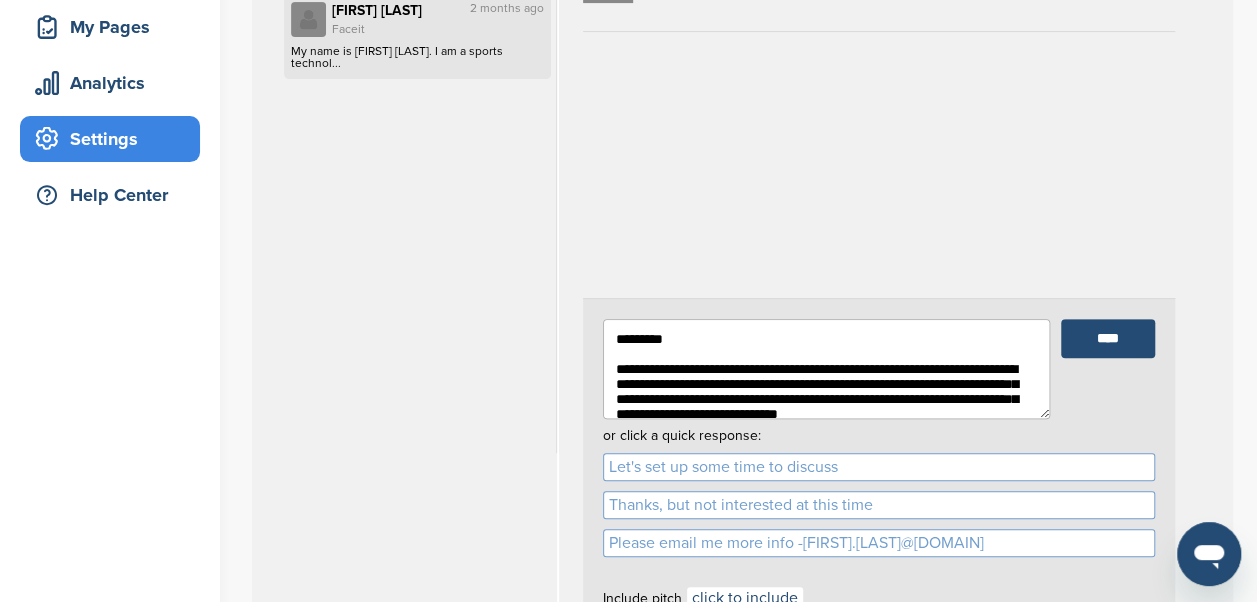 scroll, scrollTop: 97, scrollLeft: 0, axis: vertical 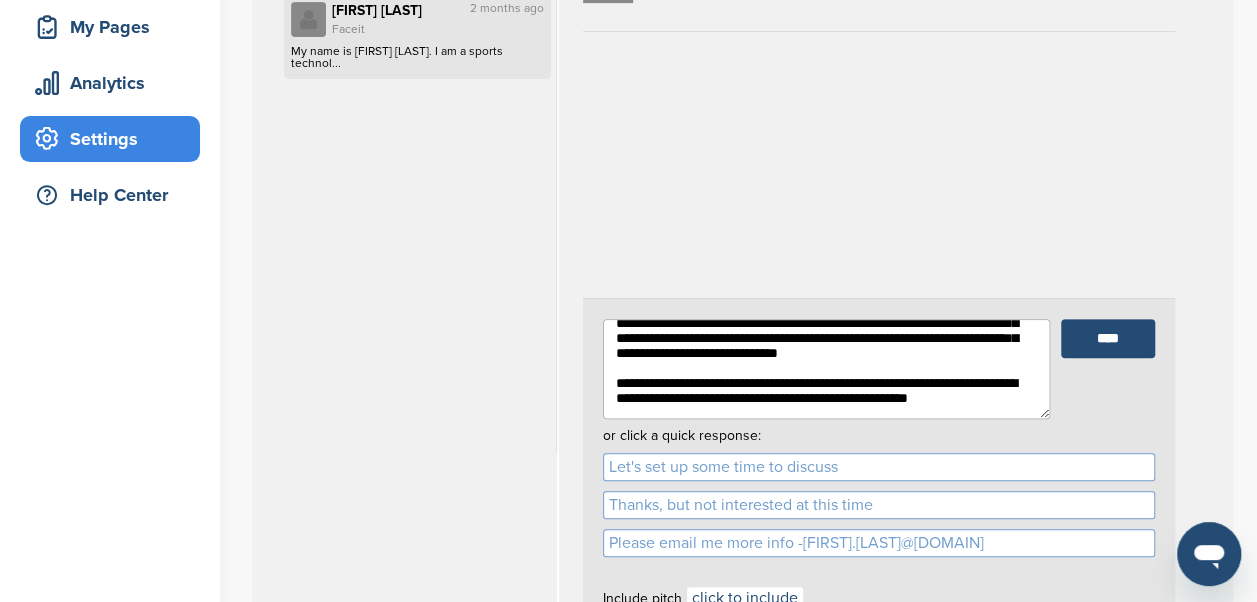 click on "**********" at bounding box center (826, 369) 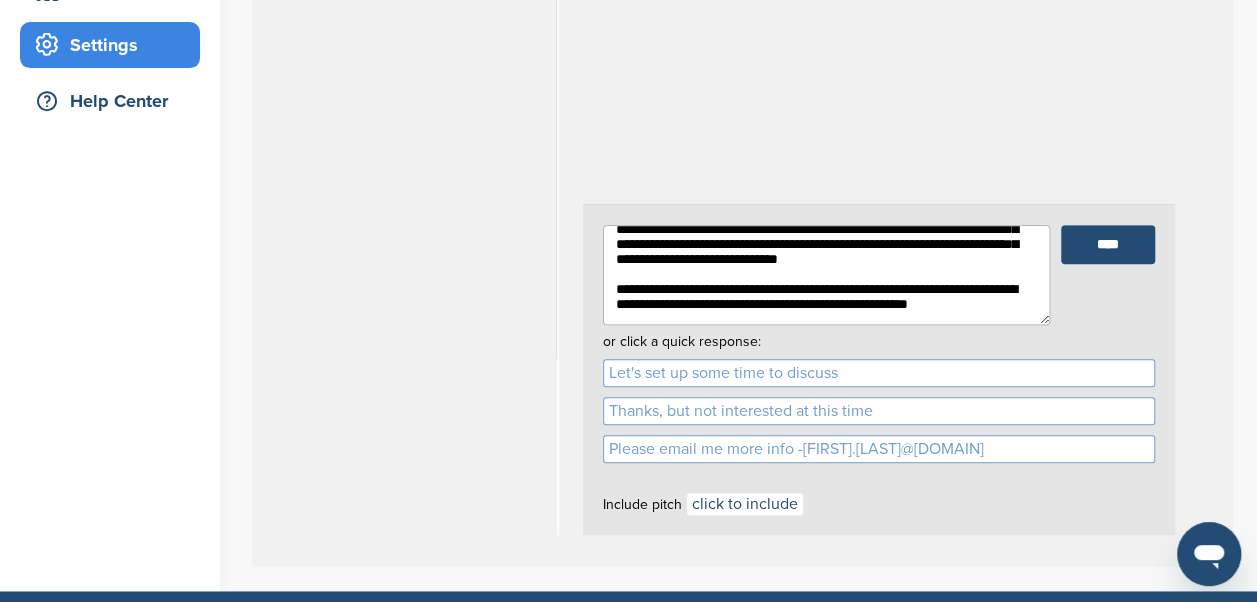 scroll, scrollTop: 386, scrollLeft: 0, axis: vertical 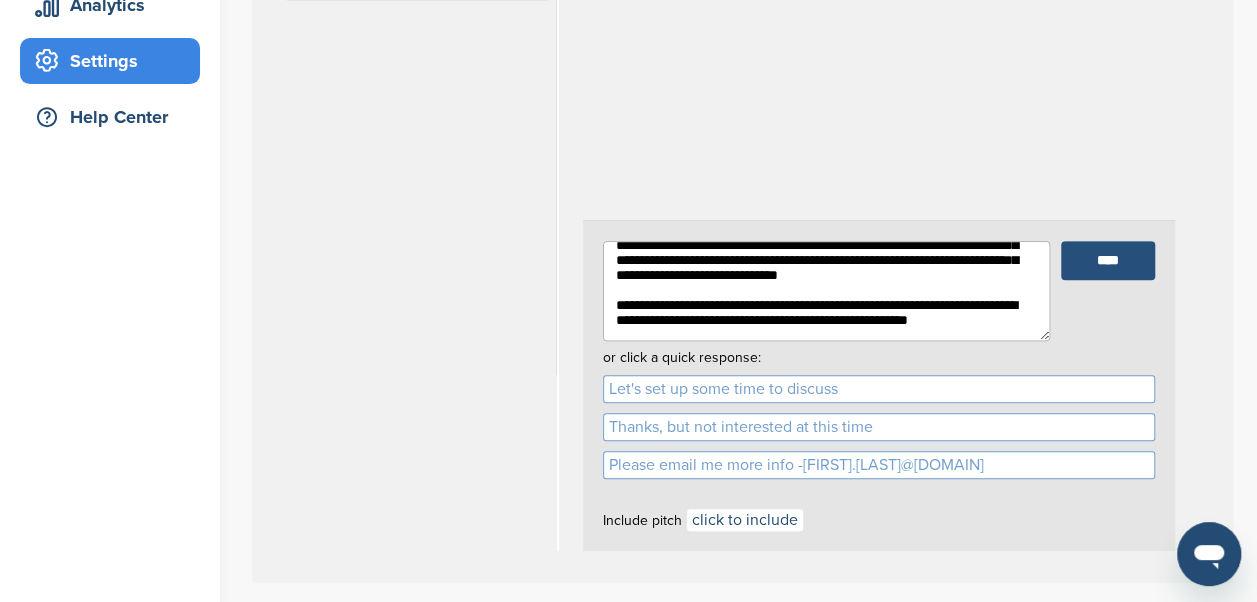 type on "**********" 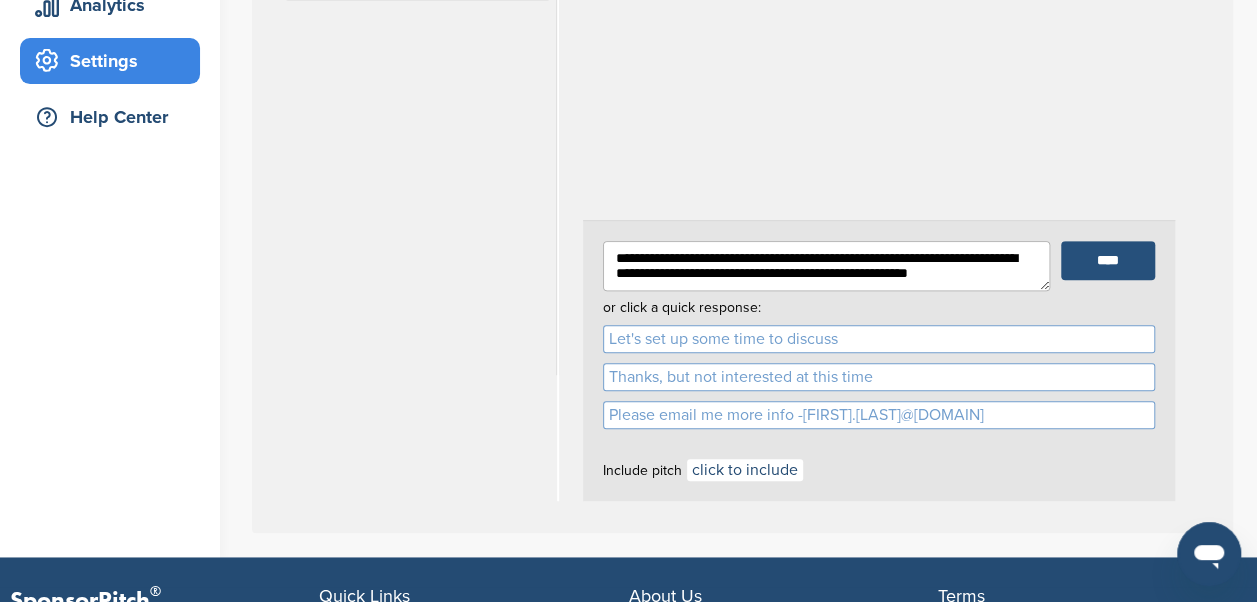 type 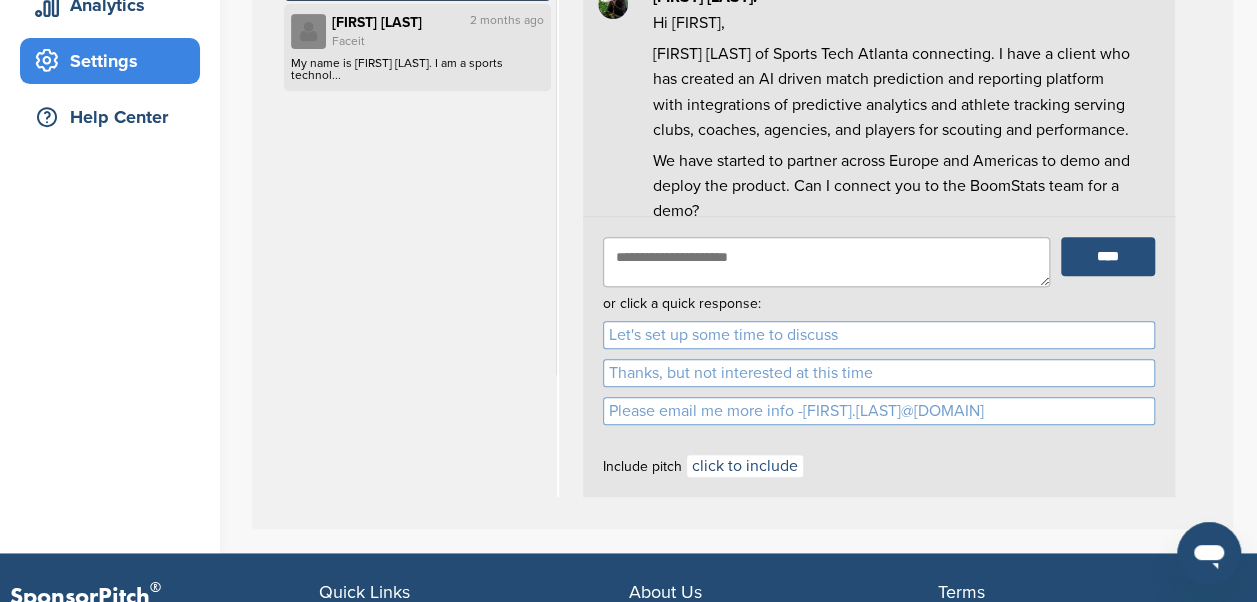 scroll, scrollTop: 0, scrollLeft: 0, axis: both 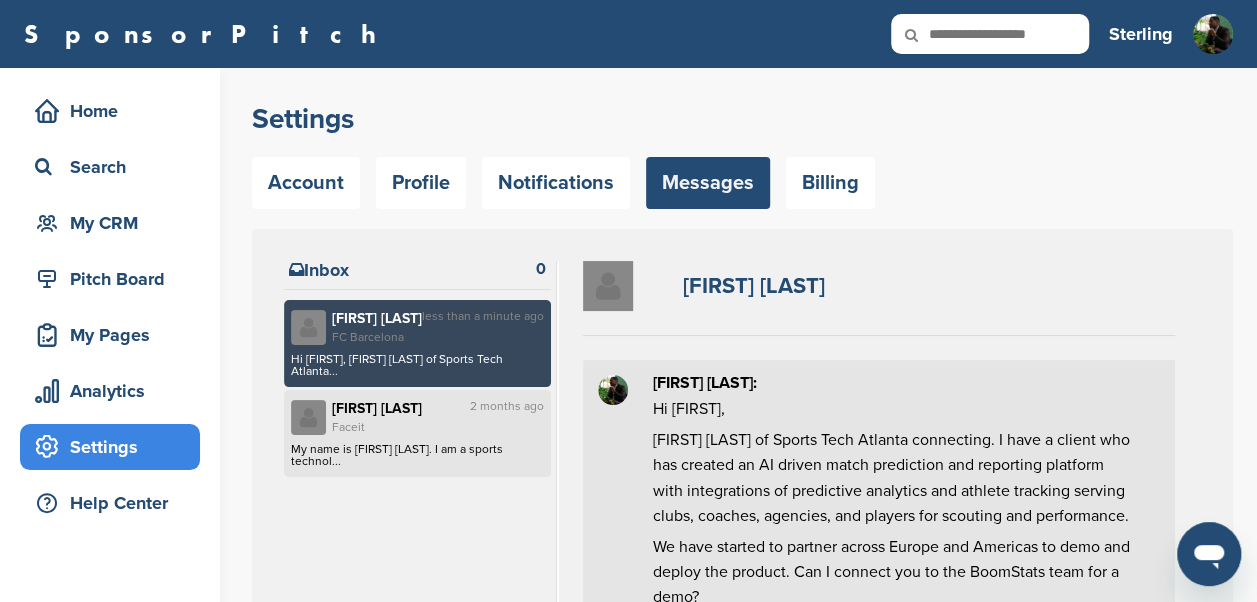 click on "SponsorPitch
Home
Search
My CRM
Pitch Board
My Pages
Analytics
Settings
Help Center
Sterling
Getting Started
CRM
Settings
Profile
Messages
Plans & Pricing
Sign Out
Sterling
Getting Started
CRM
Settings
Profile
Messages
0
Plans & Pricing
Sign Out" at bounding box center [628, 34] 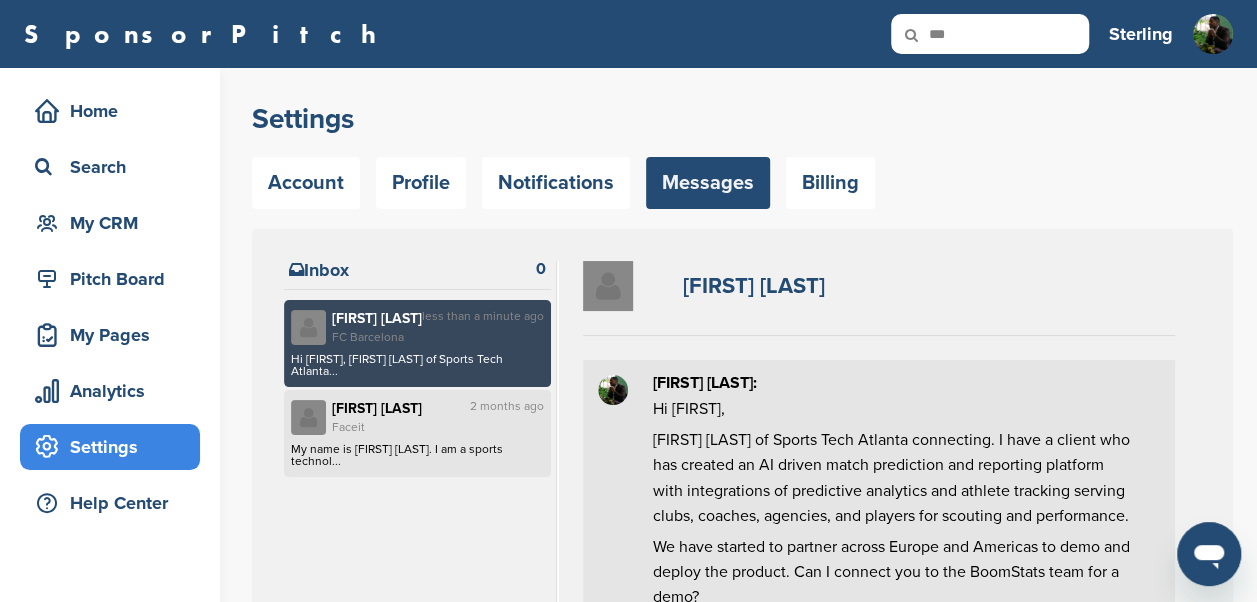type on "***" 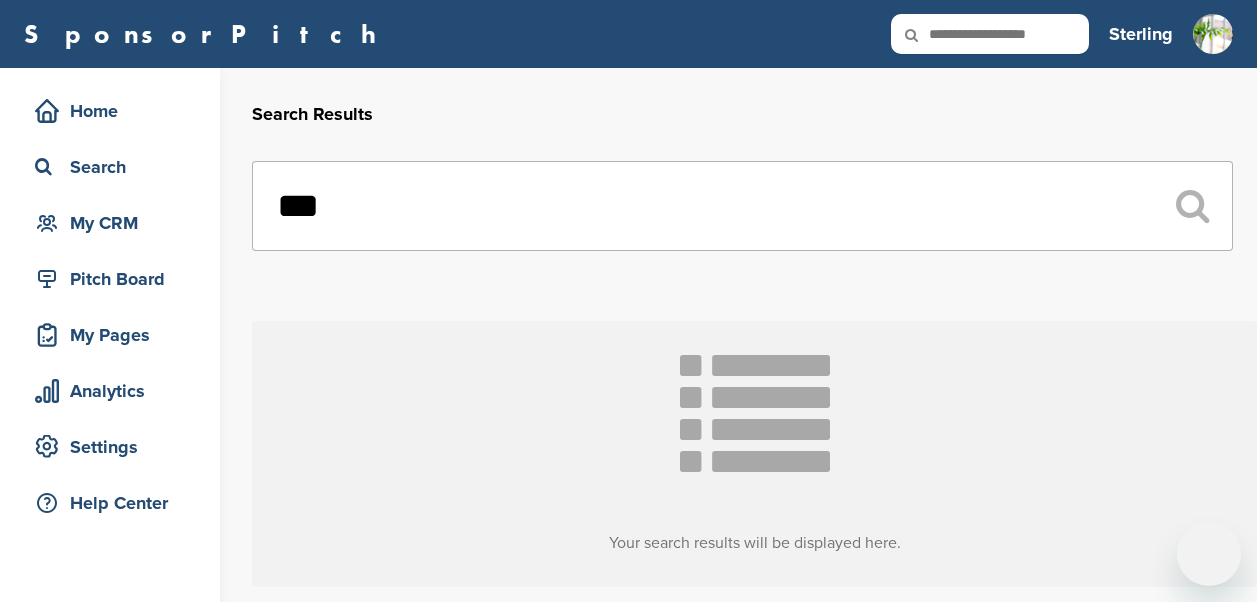 scroll, scrollTop: 0, scrollLeft: 0, axis: both 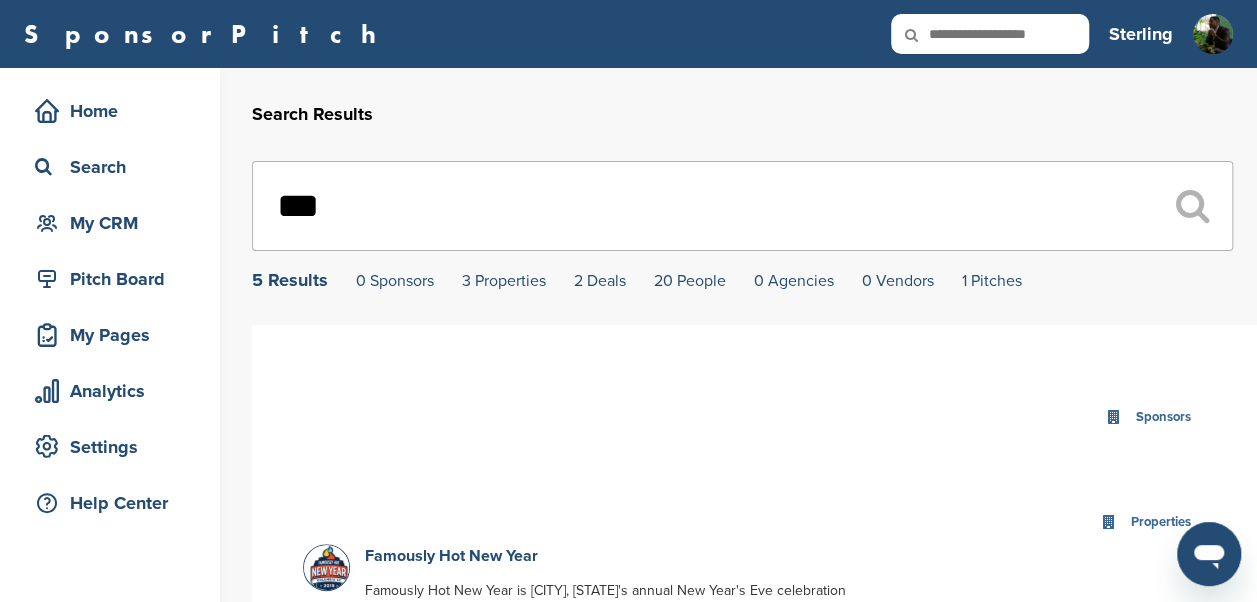 click at bounding box center (990, 34) 